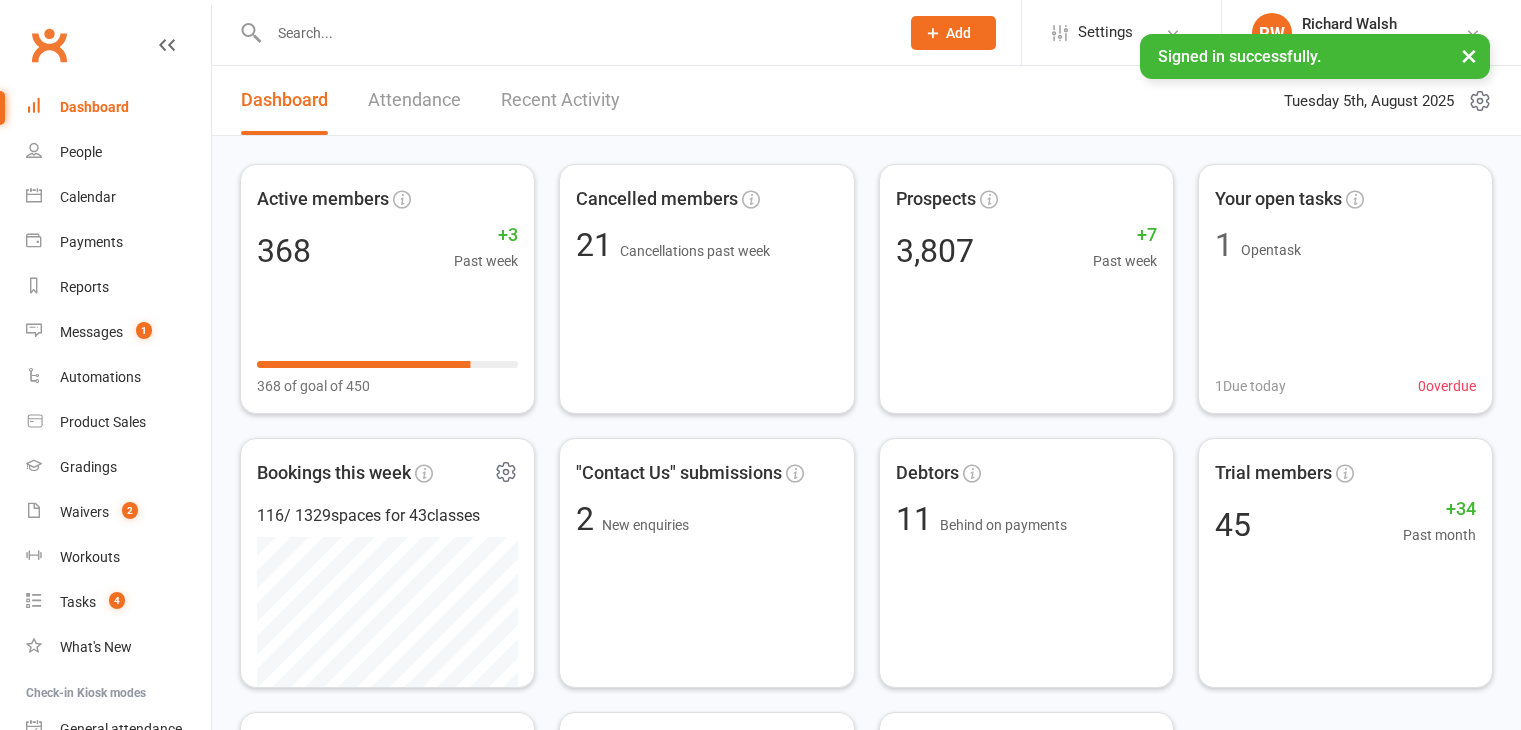 scroll, scrollTop: 0, scrollLeft: 0, axis: both 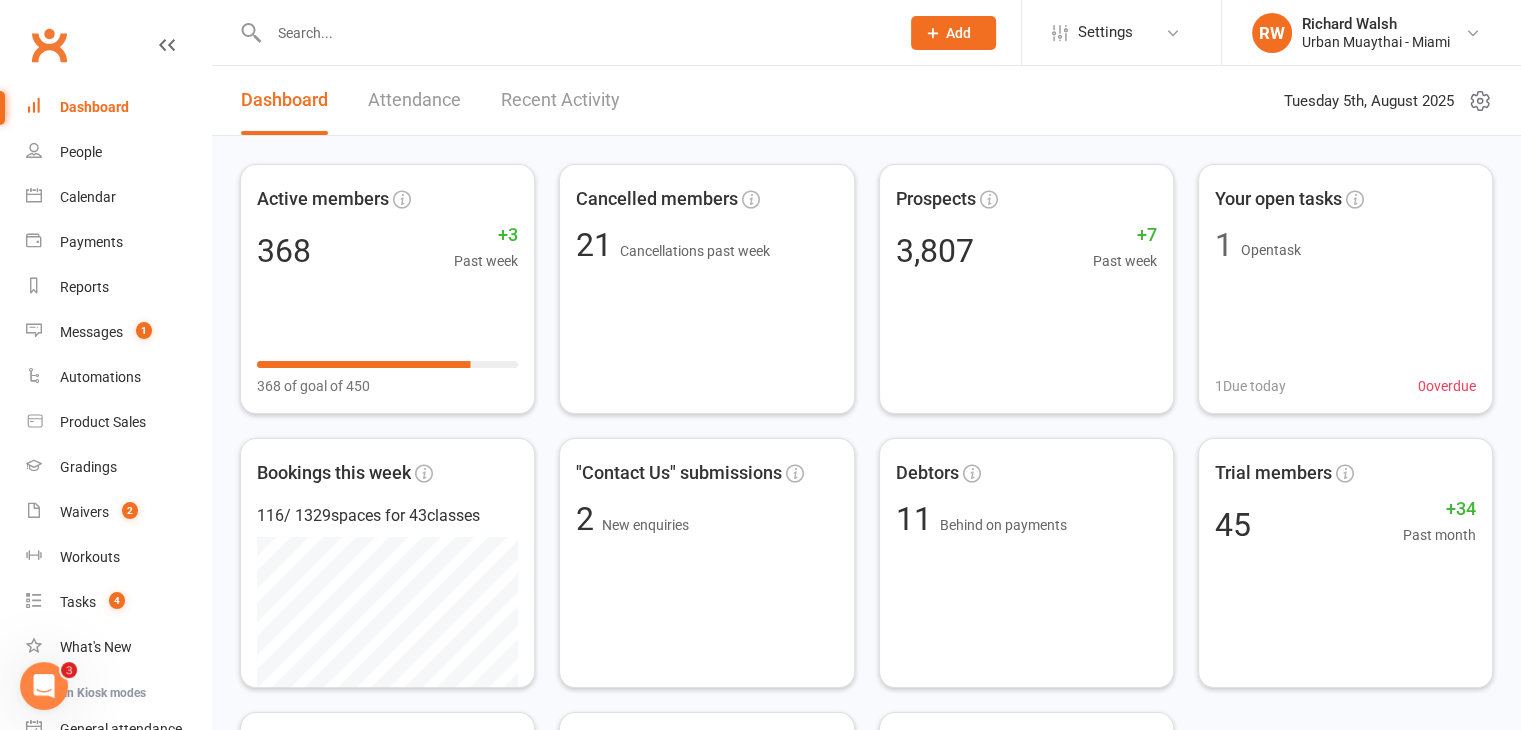 click on "Dashboard" at bounding box center (94, 107) 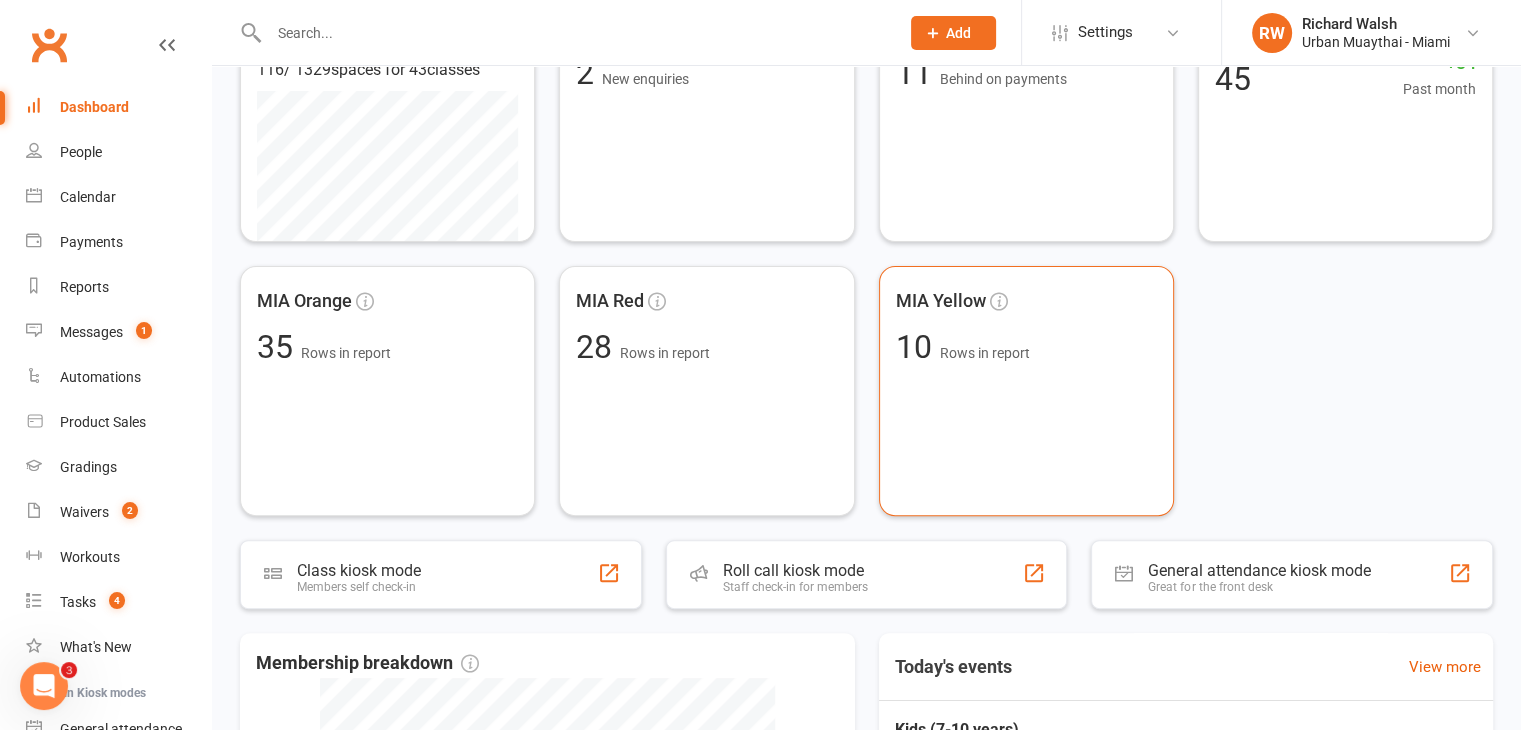 scroll, scrollTop: 447, scrollLeft: 0, axis: vertical 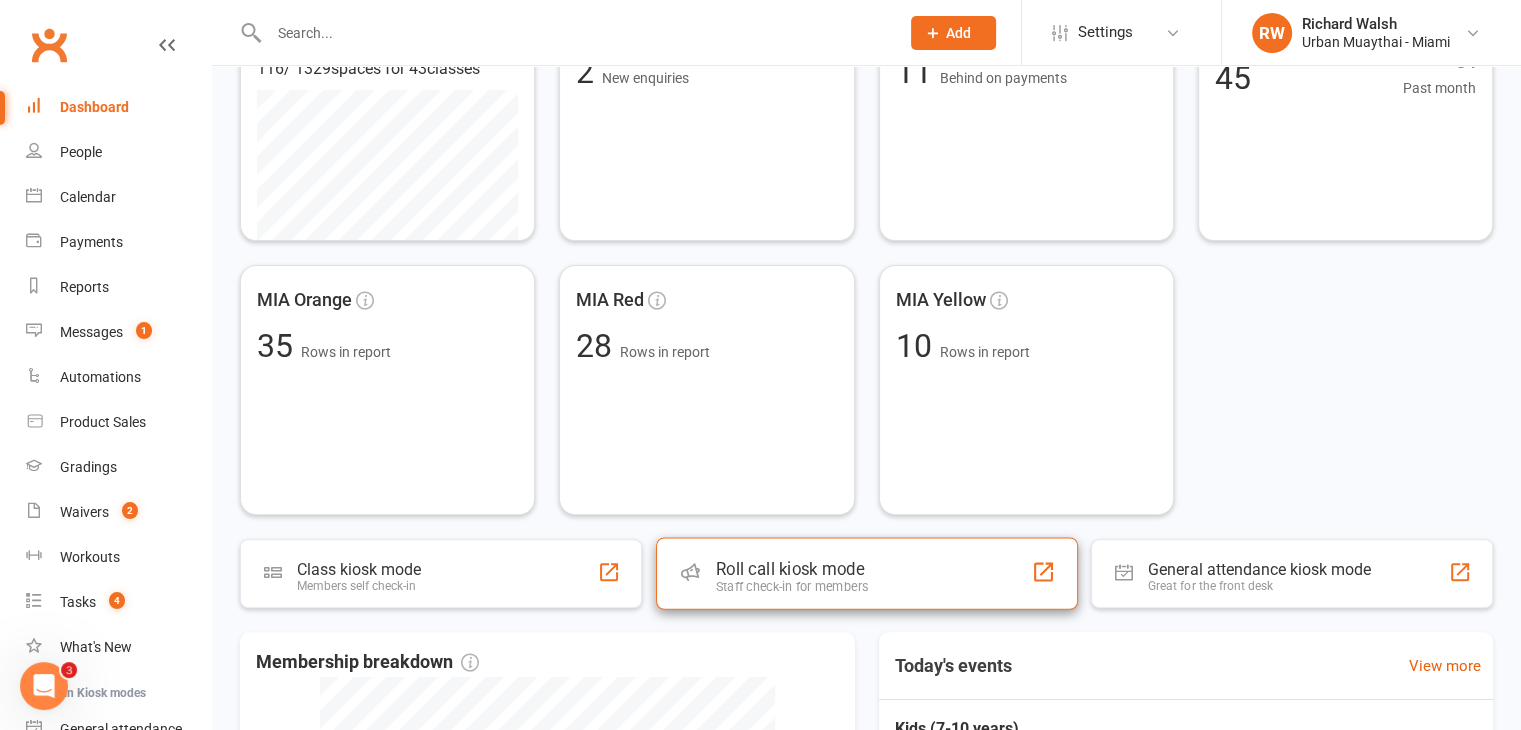 click on "Roll call kiosk mode" at bounding box center [791, 569] 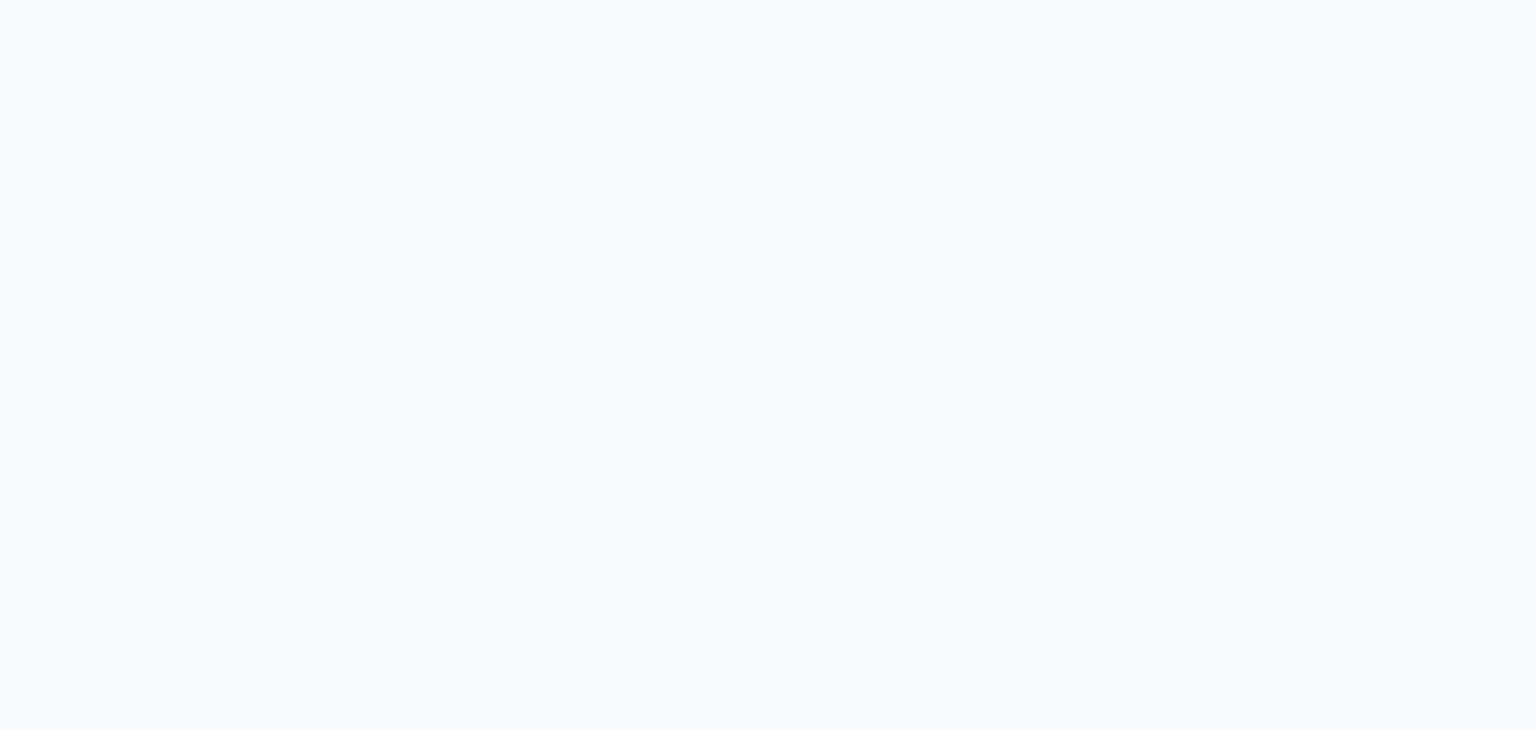 scroll, scrollTop: 0, scrollLeft: 0, axis: both 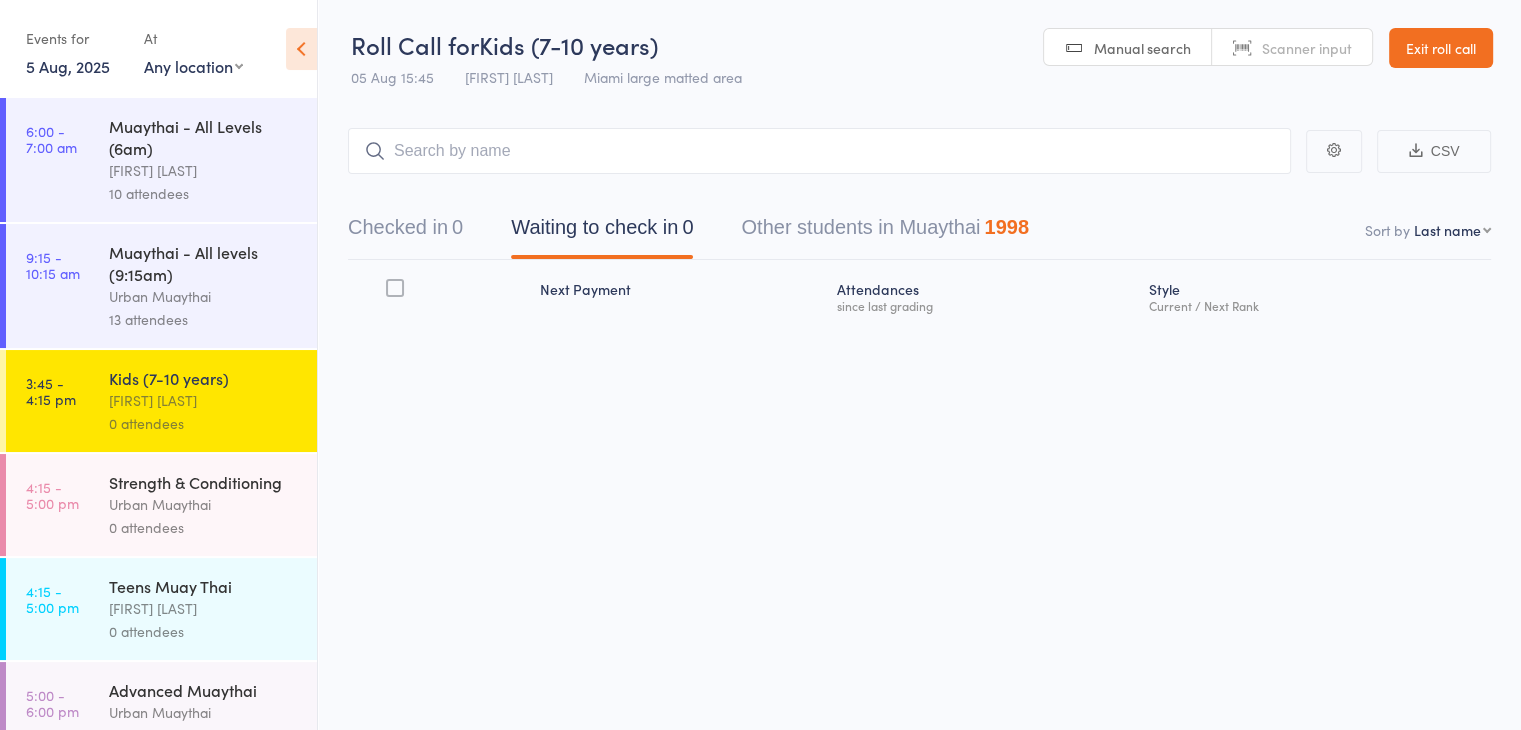 click on "Scanner input" at bounding box center (1307, 48) 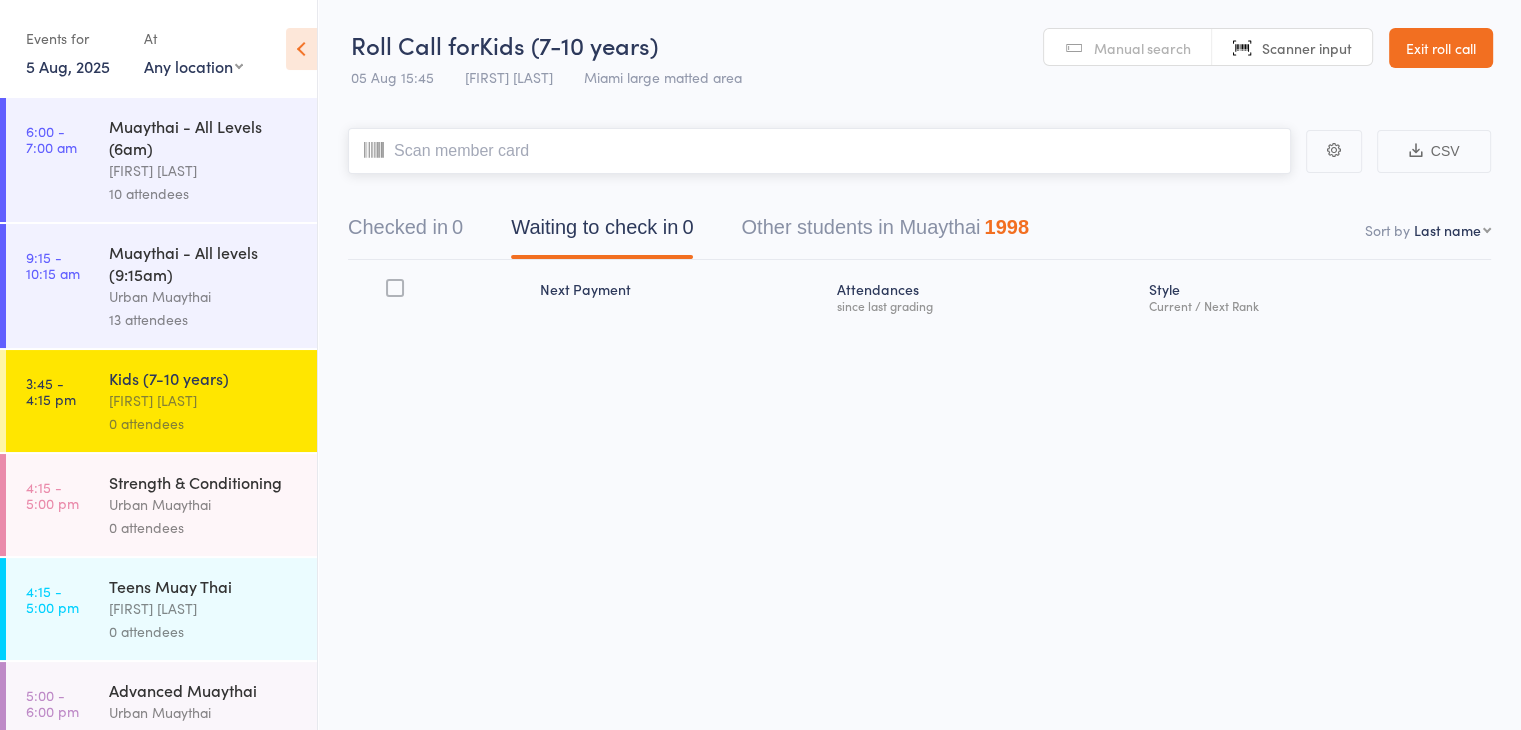 click at bounding box center (819, 151) 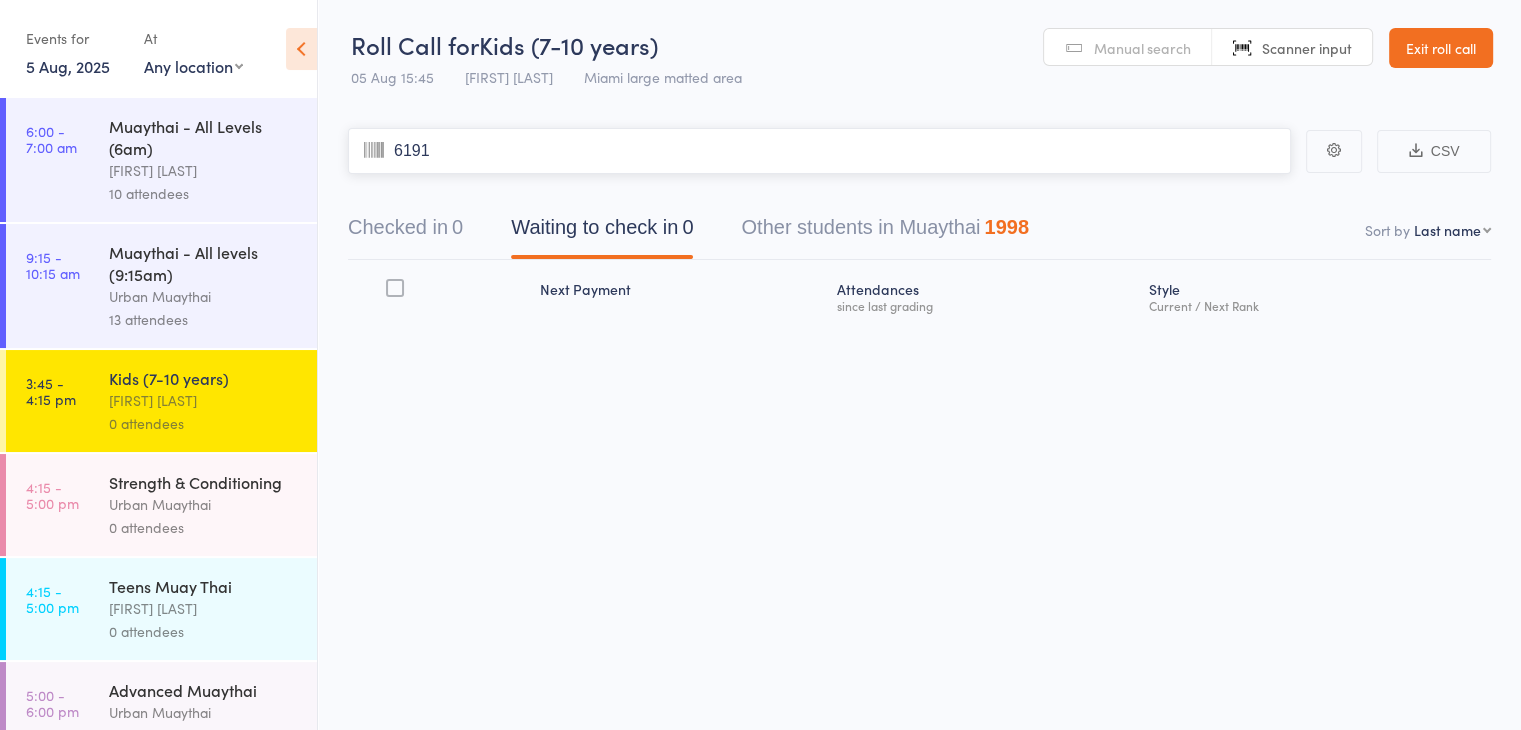 type on "6191" 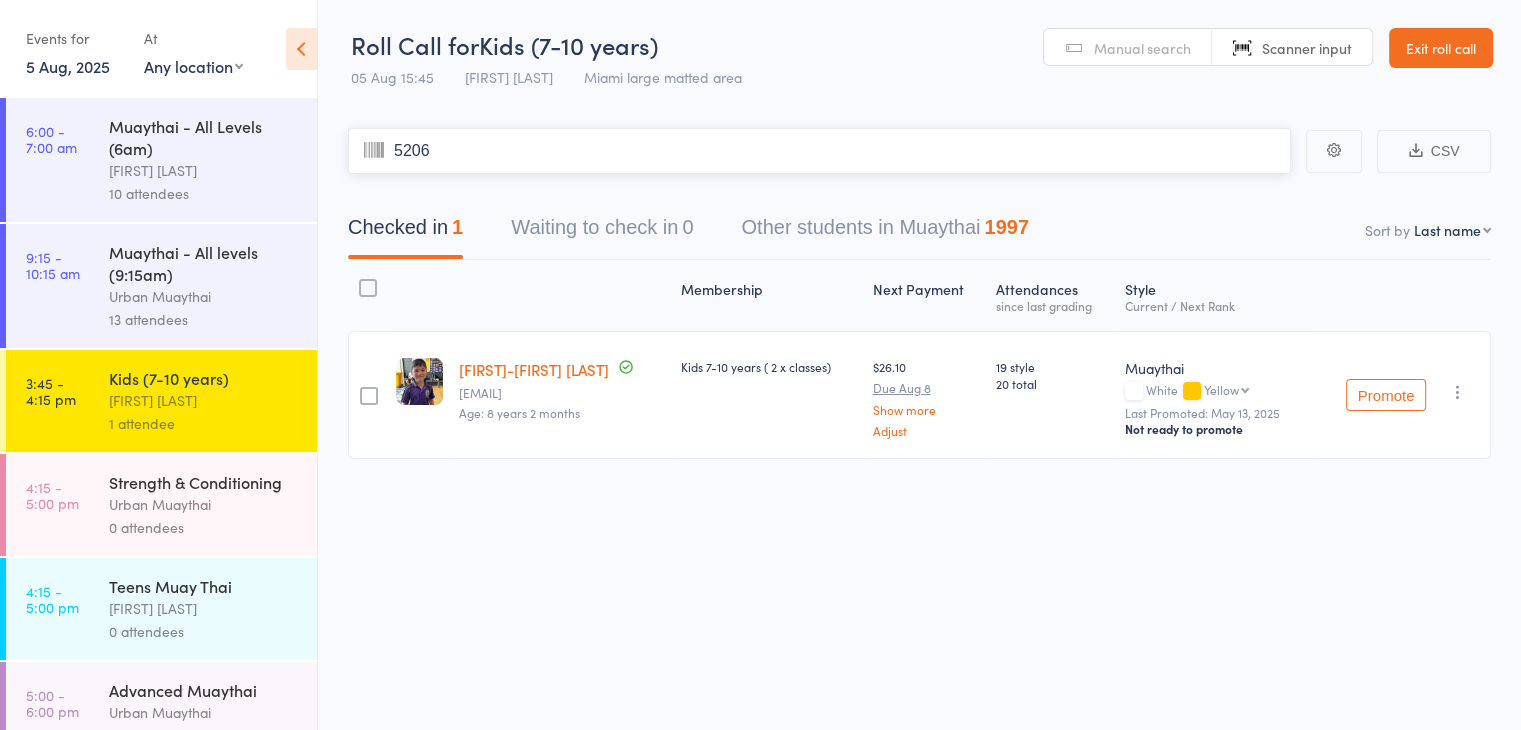 type on "5206" 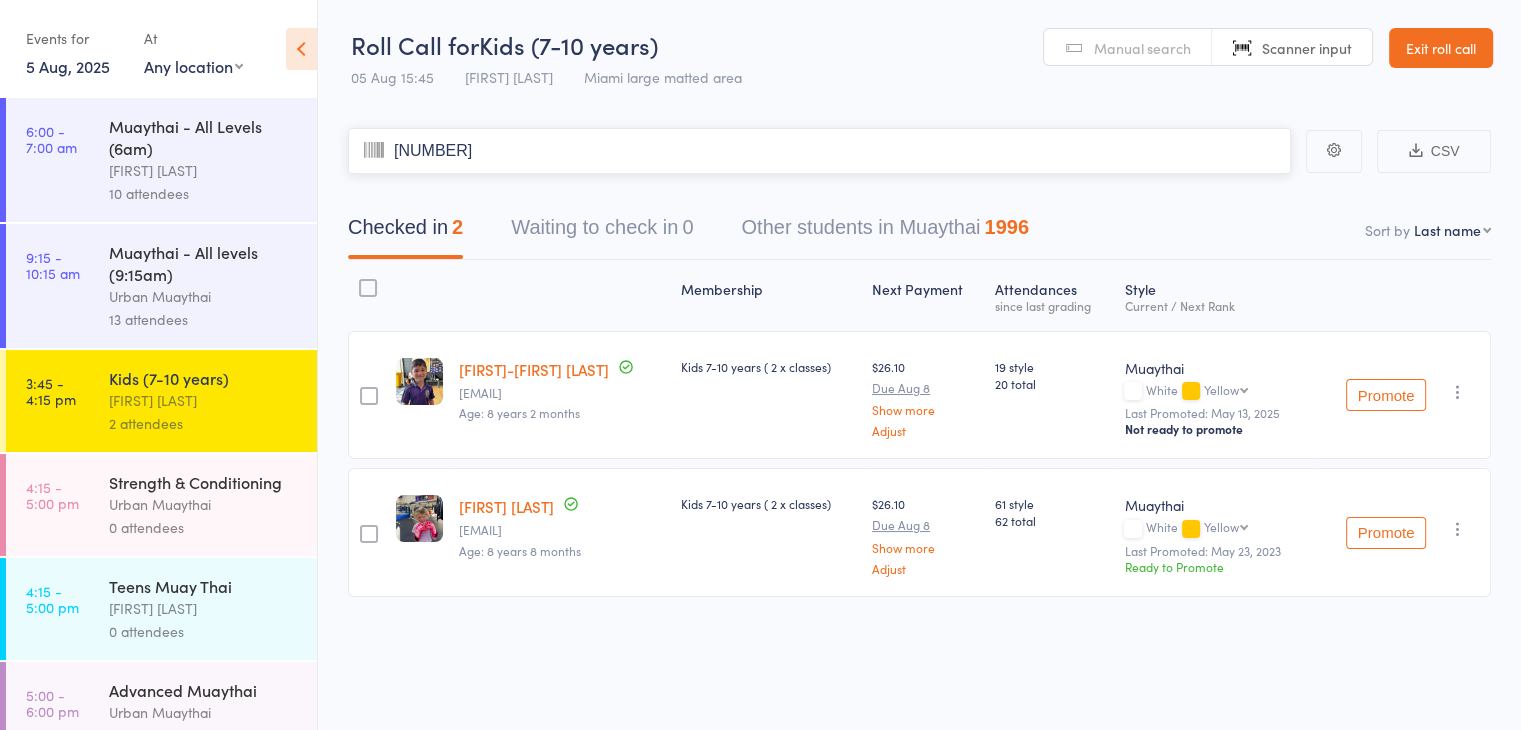 type on "[NUMBER]" 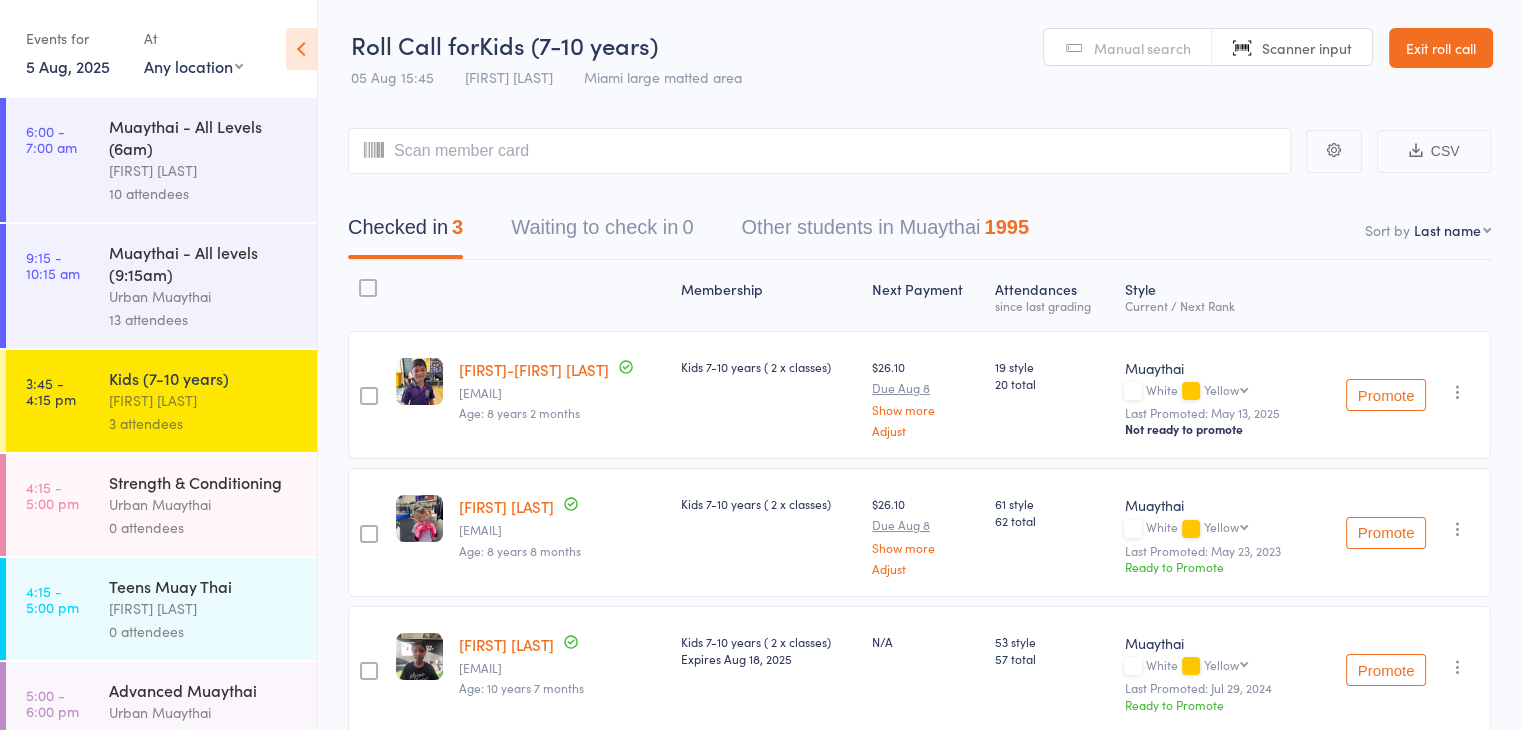 click on "Manual search" at bounding box center [1142, 48] 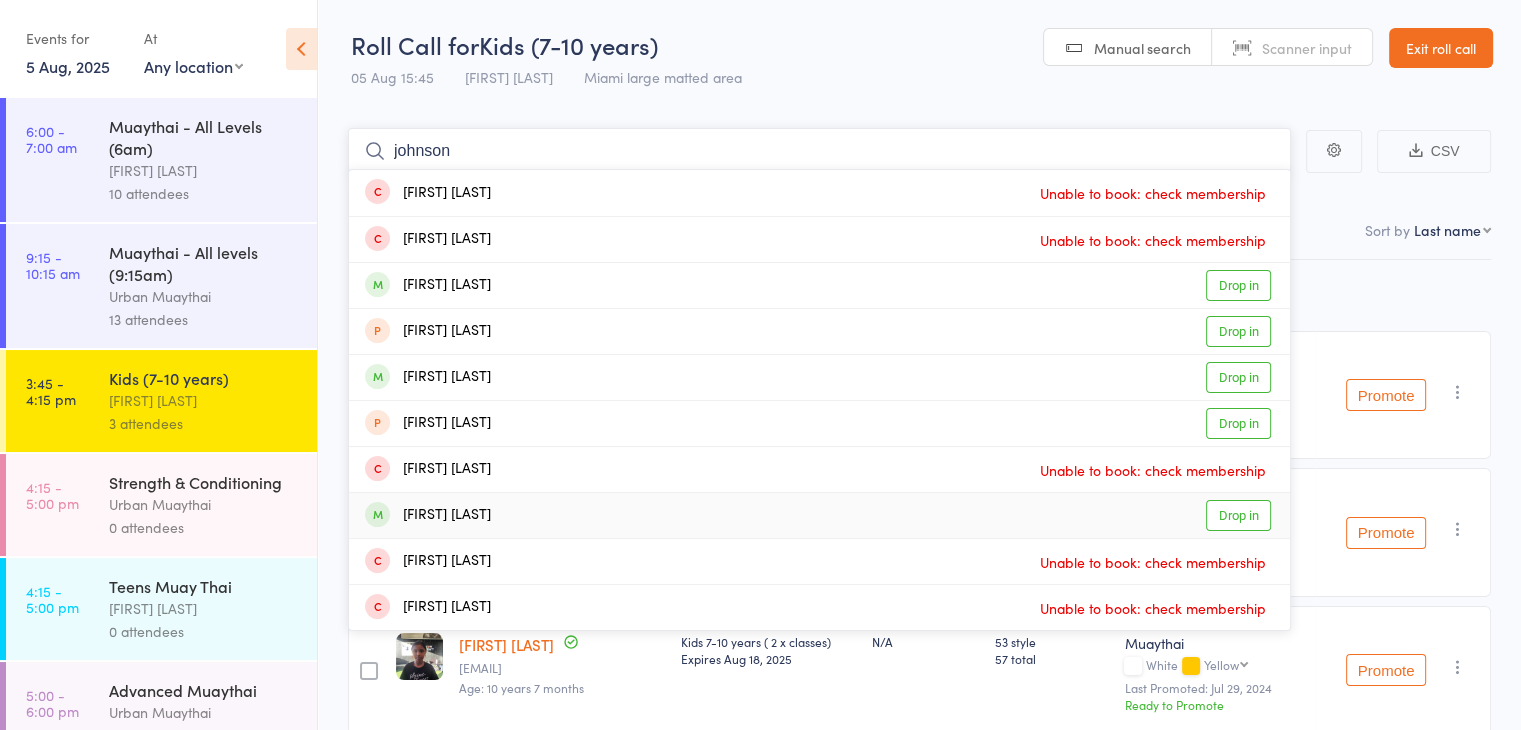 type on "johnson" 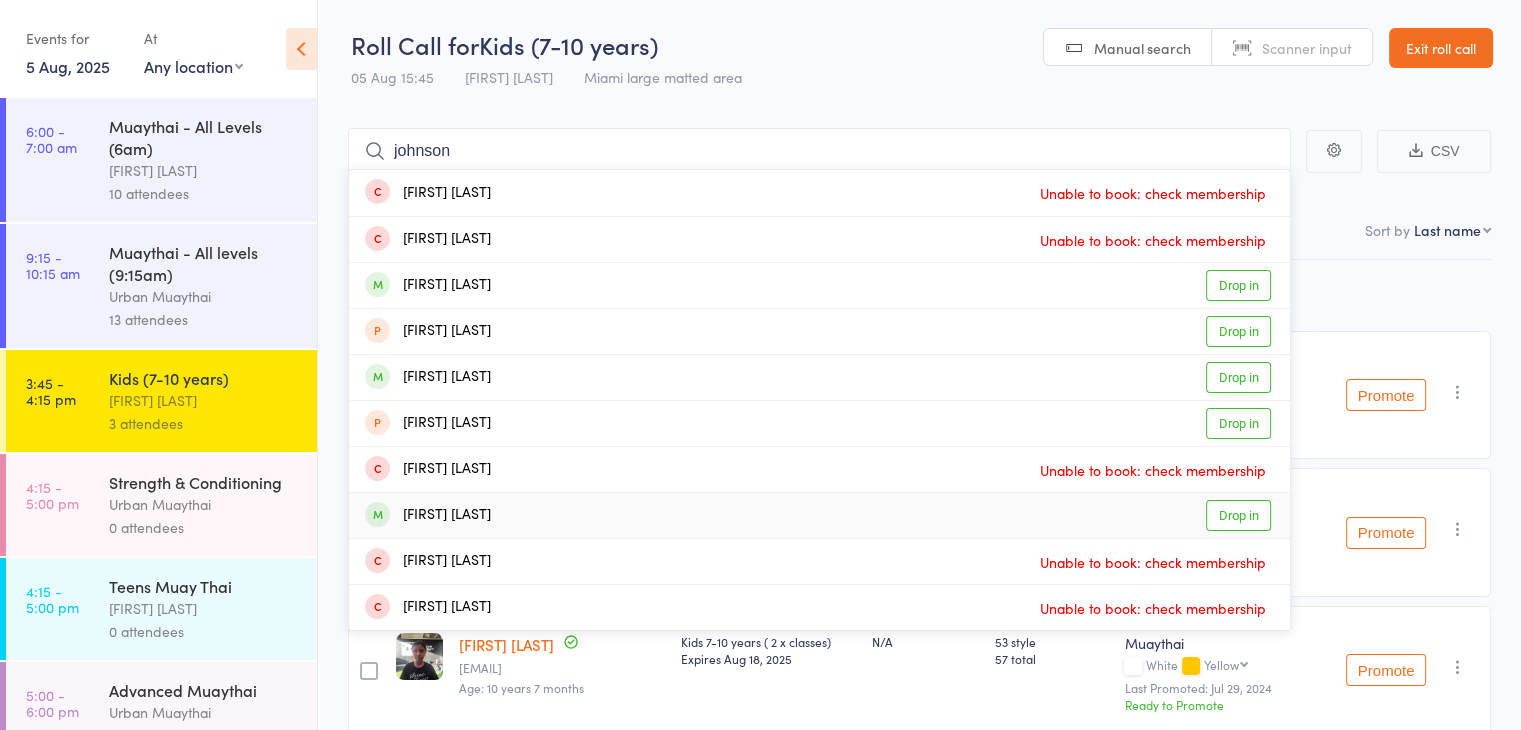 click on "Drop in" at bounding box center (1238, 515) 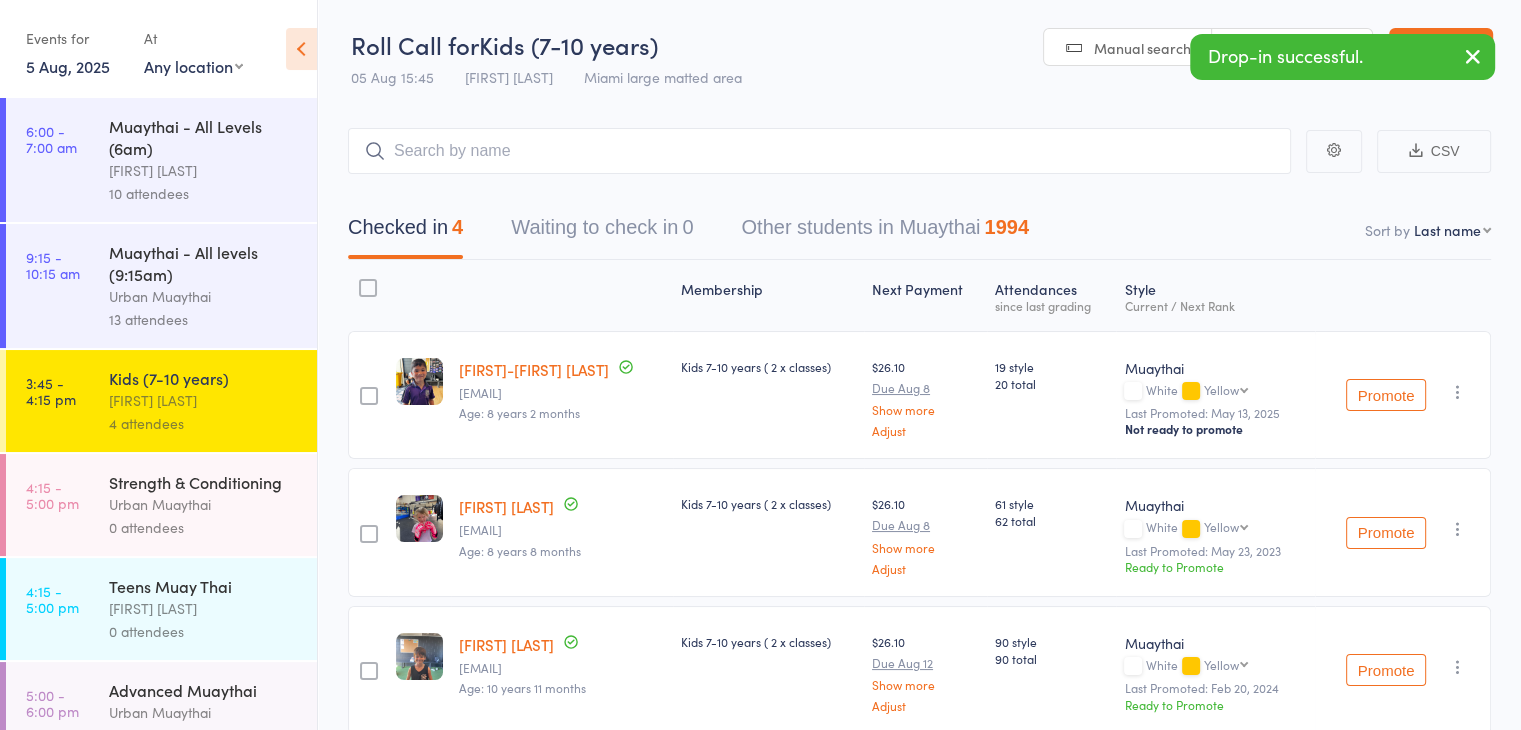 click at bounding box center (1473, 56) 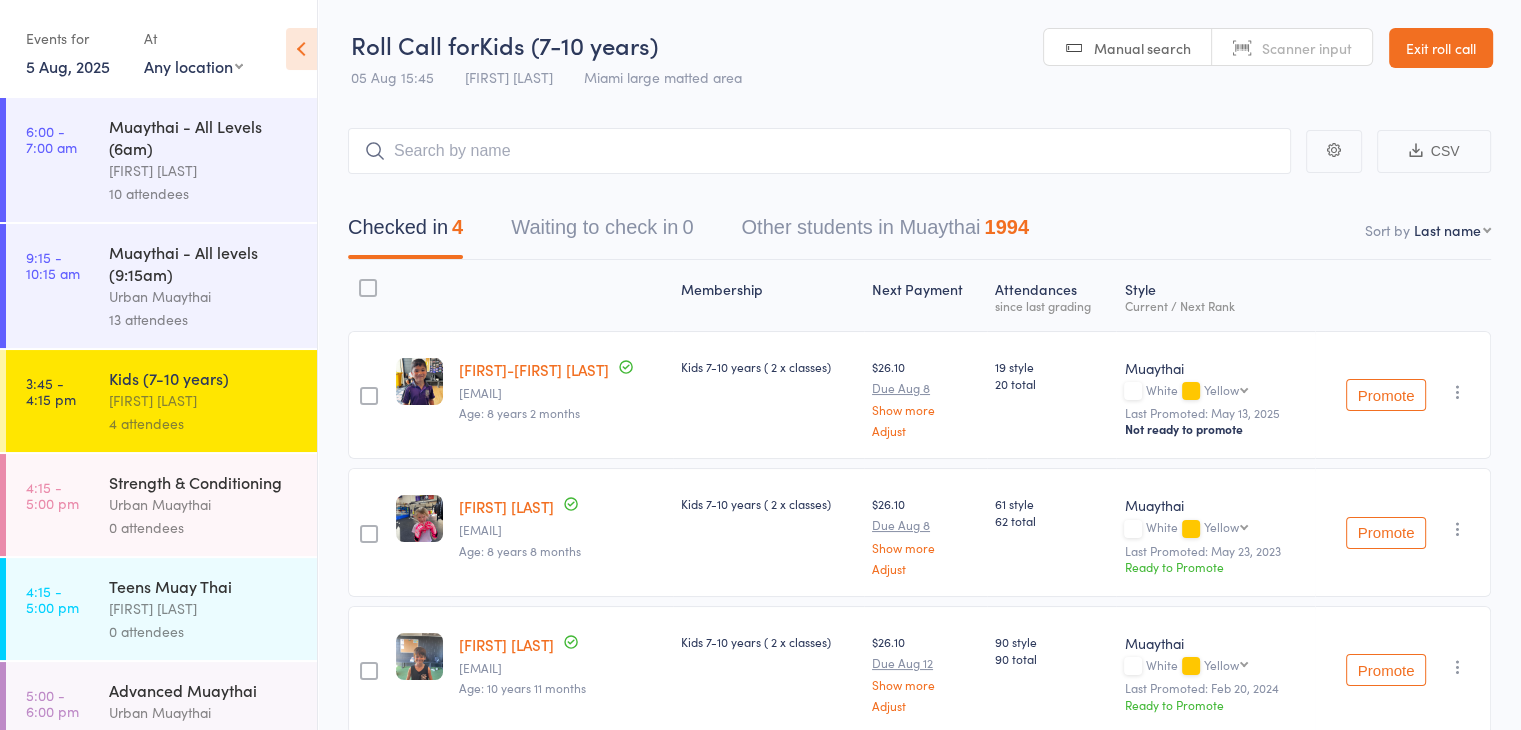 click on "Scanner input" at bounding box center (1307, 48) 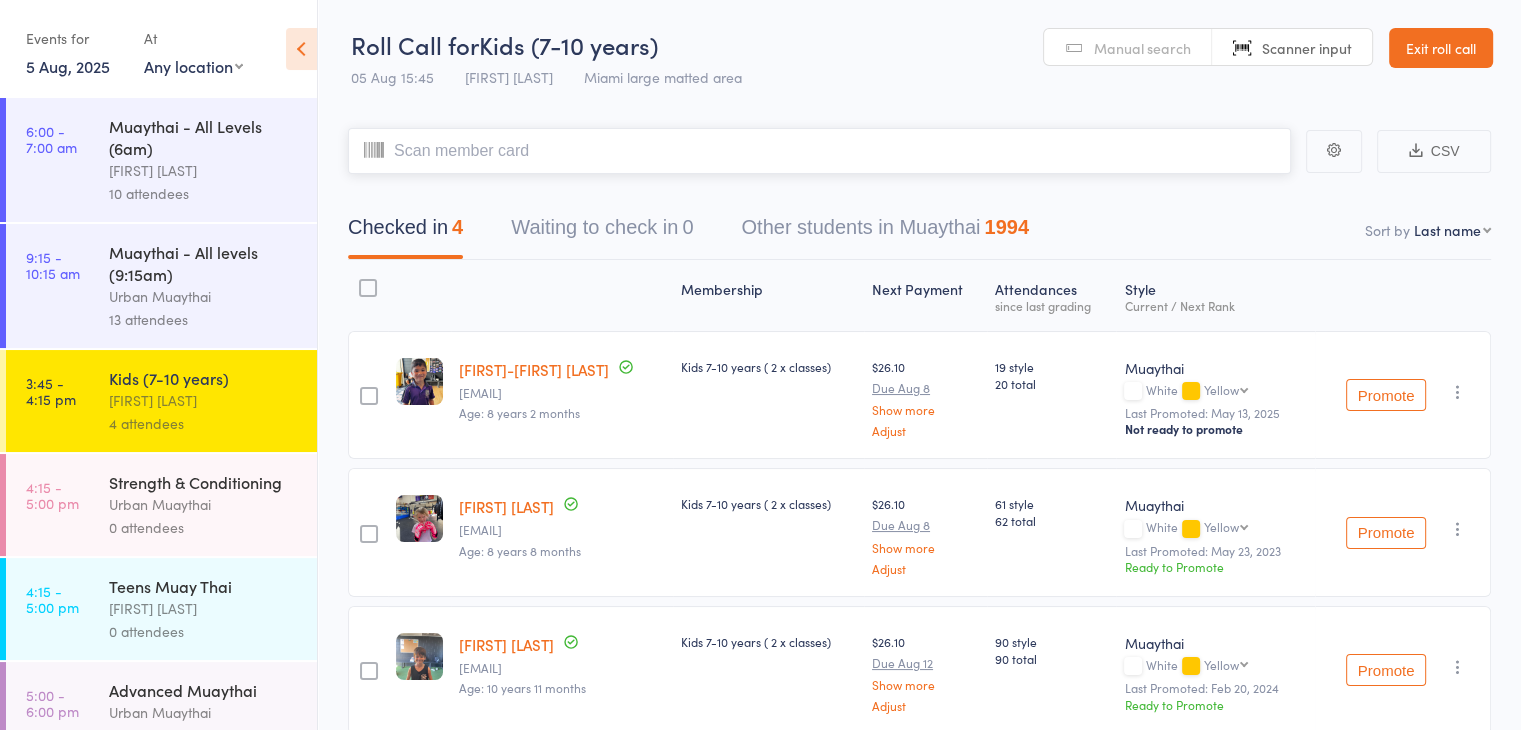 click at bounding box center (819, 151) 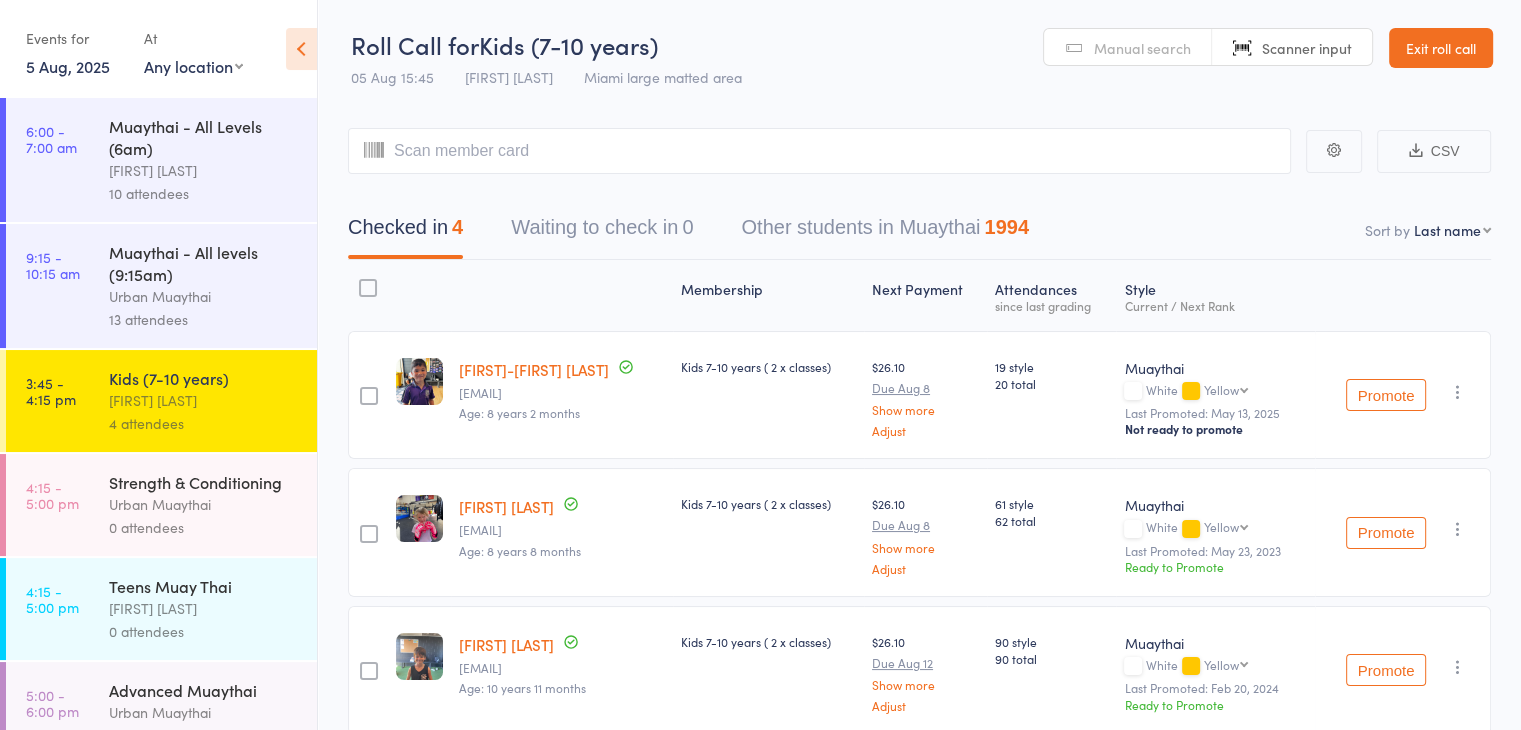 click on "Manual search" at bounding box center (1142, 48) 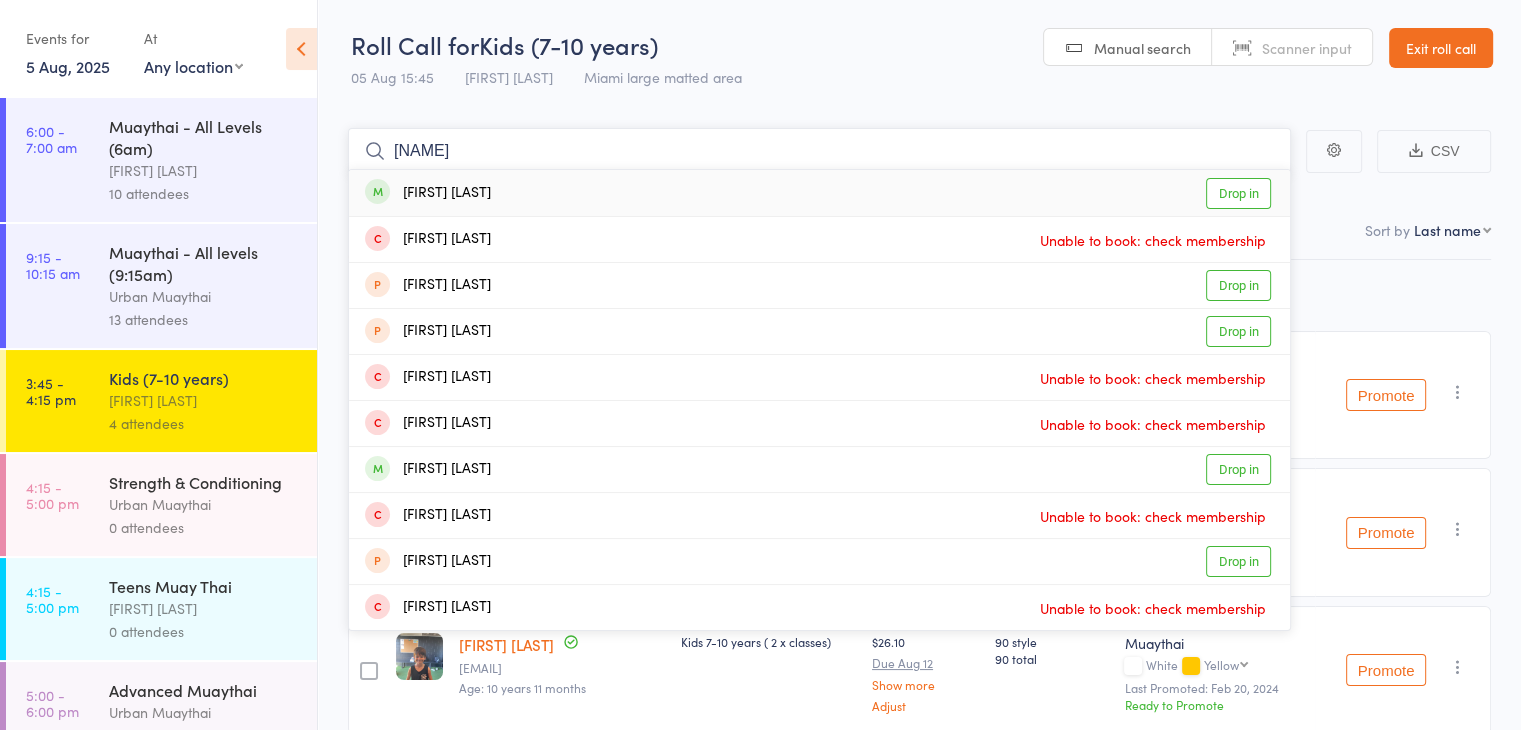 type on "[NAME]" 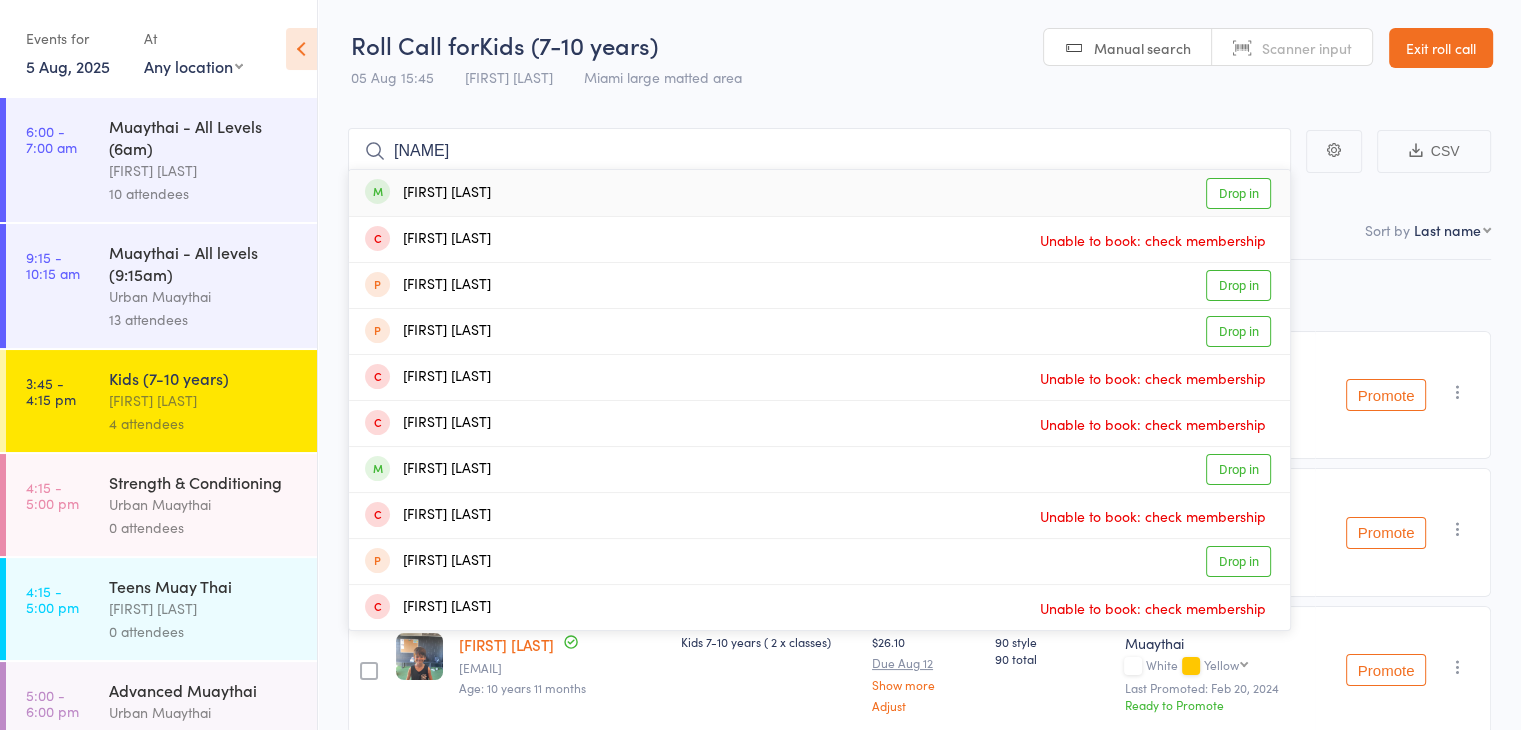 click on "Drop in" at bounding box center [1238, 193] 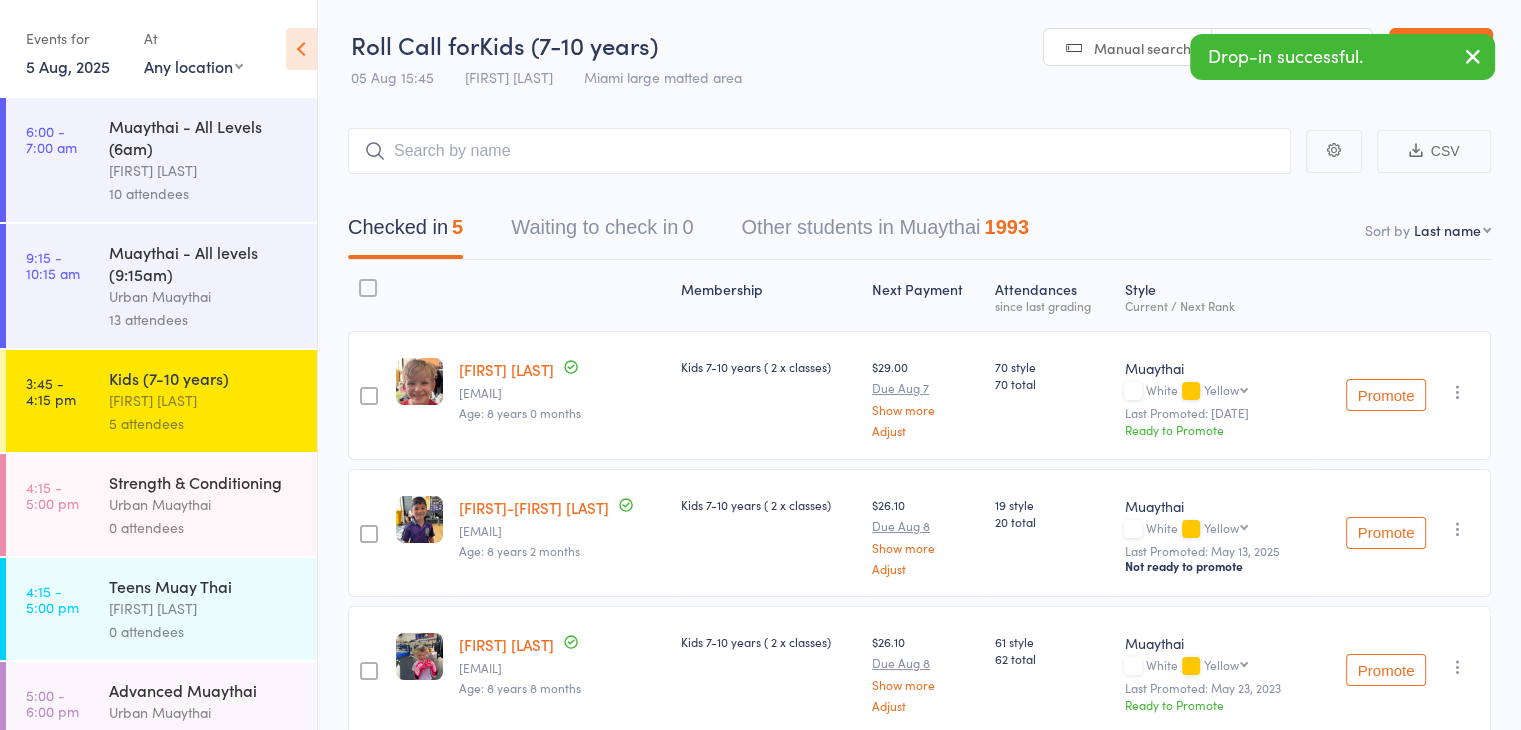 click at bounding box center [1473, 58] 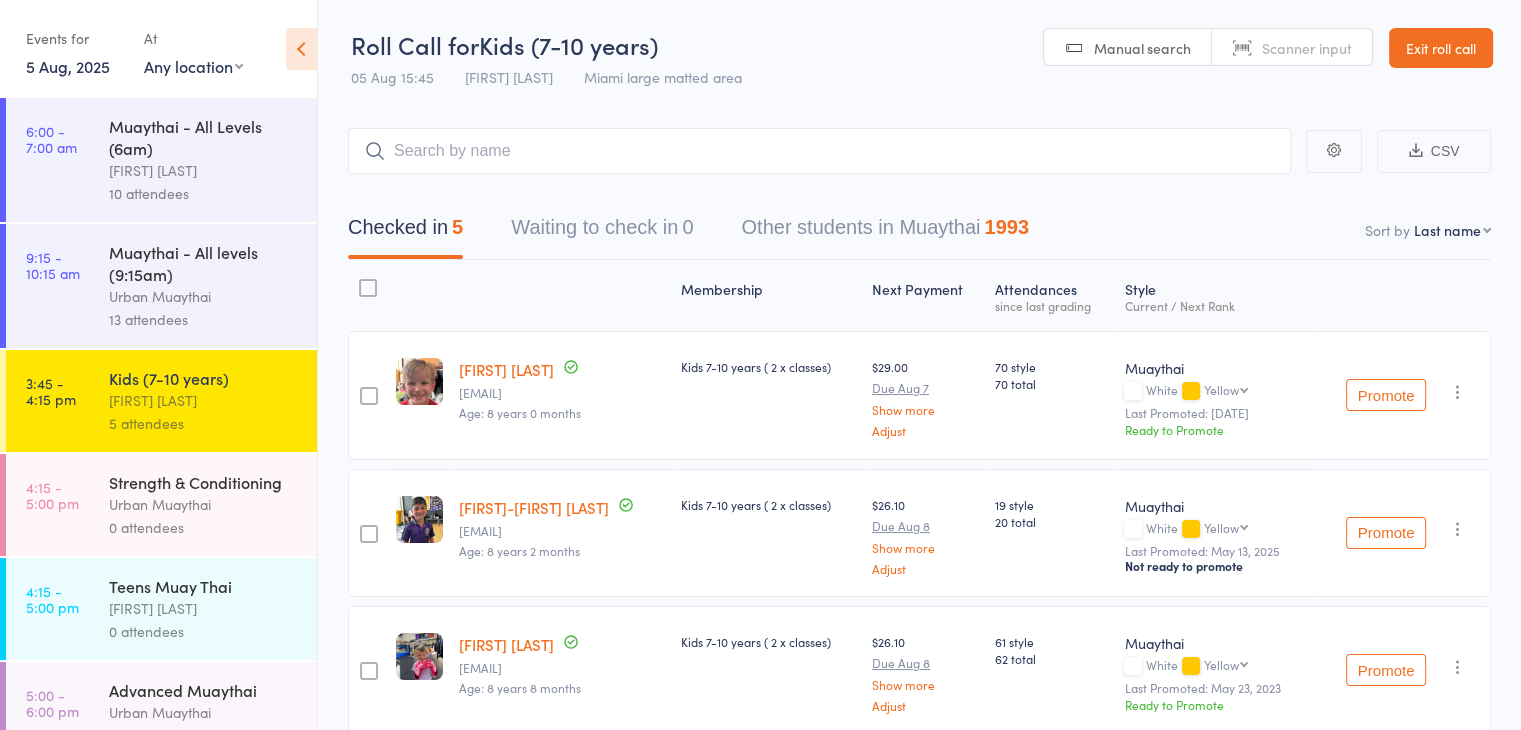 click on "Scanner input" at bounding box center (1307, 48) 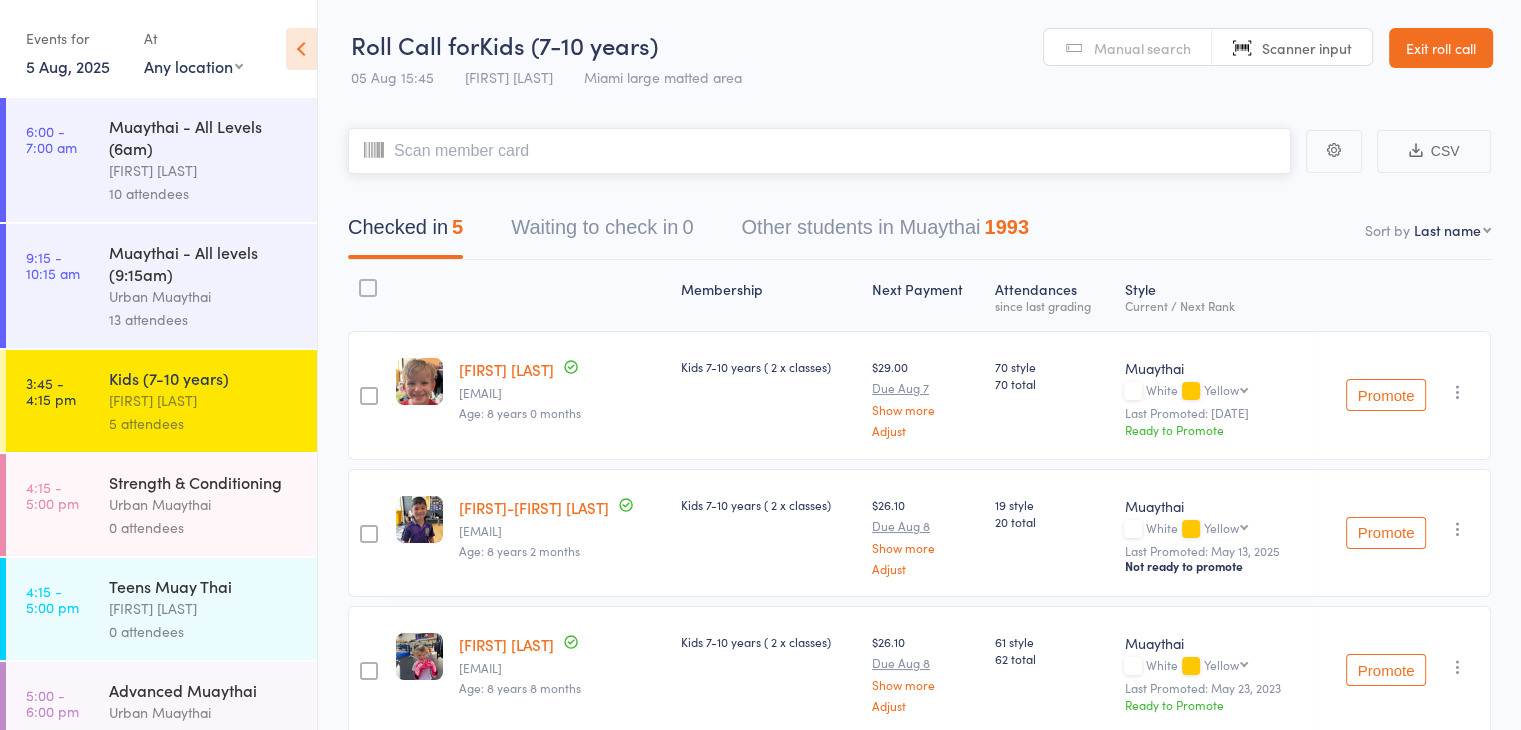 click at bounding box center [819, 151] 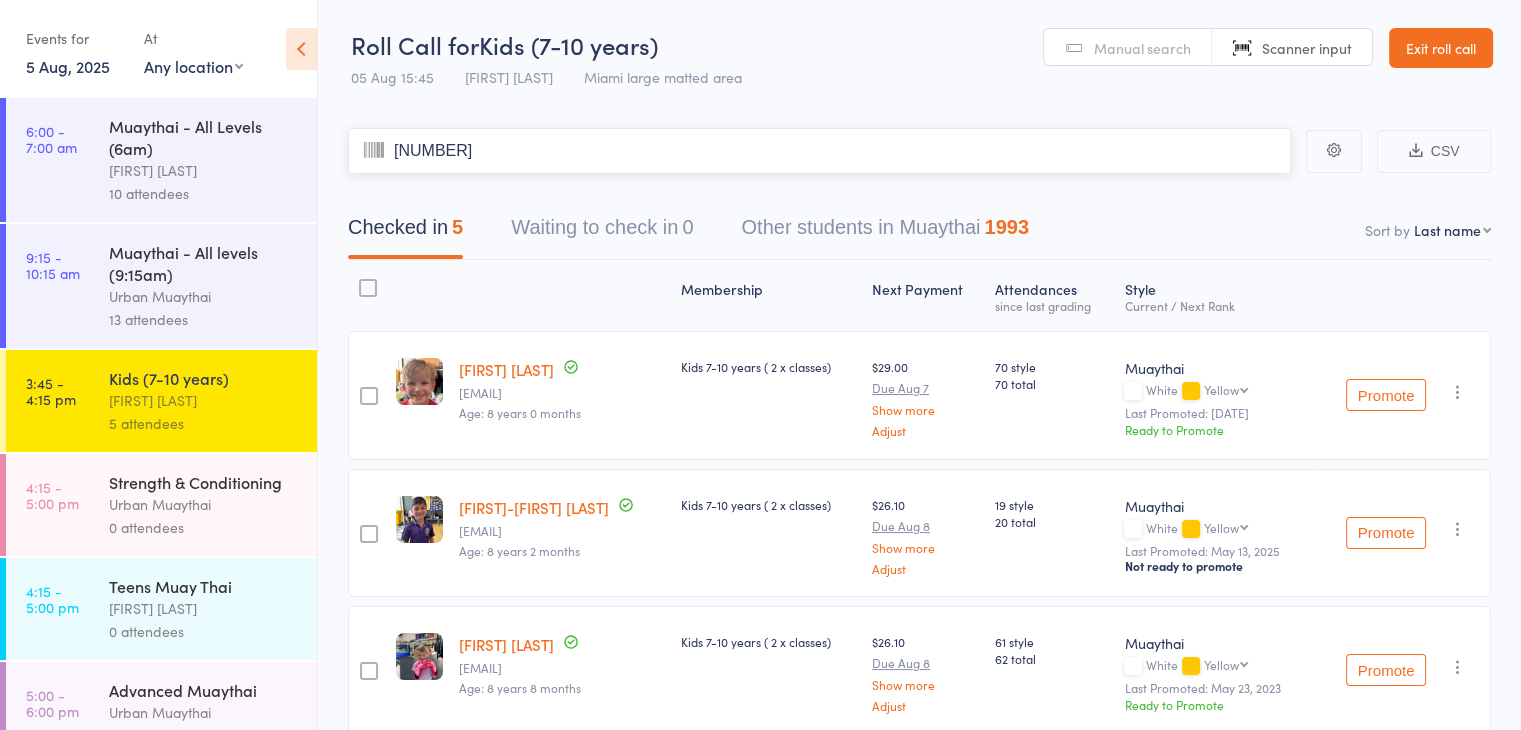 type on "[NUMBER]" 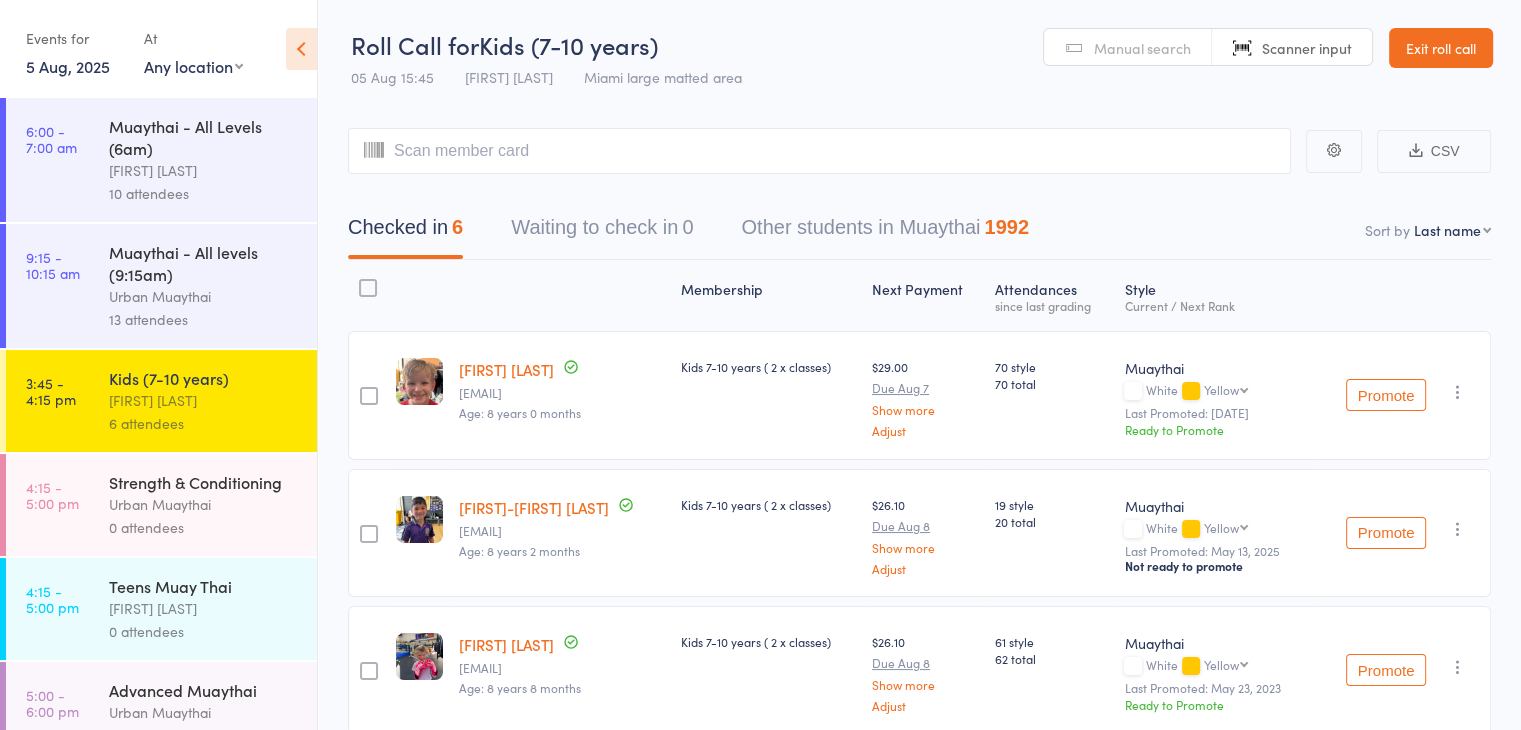 click on "First name Last name Birthday today? Behind on payments? Check in time Next payment date Next payment amount Membership name Membership expires Ready to grade Style and Rank Style attendance count All attendance count Last Promoted" at bounding box center [1452, 230] 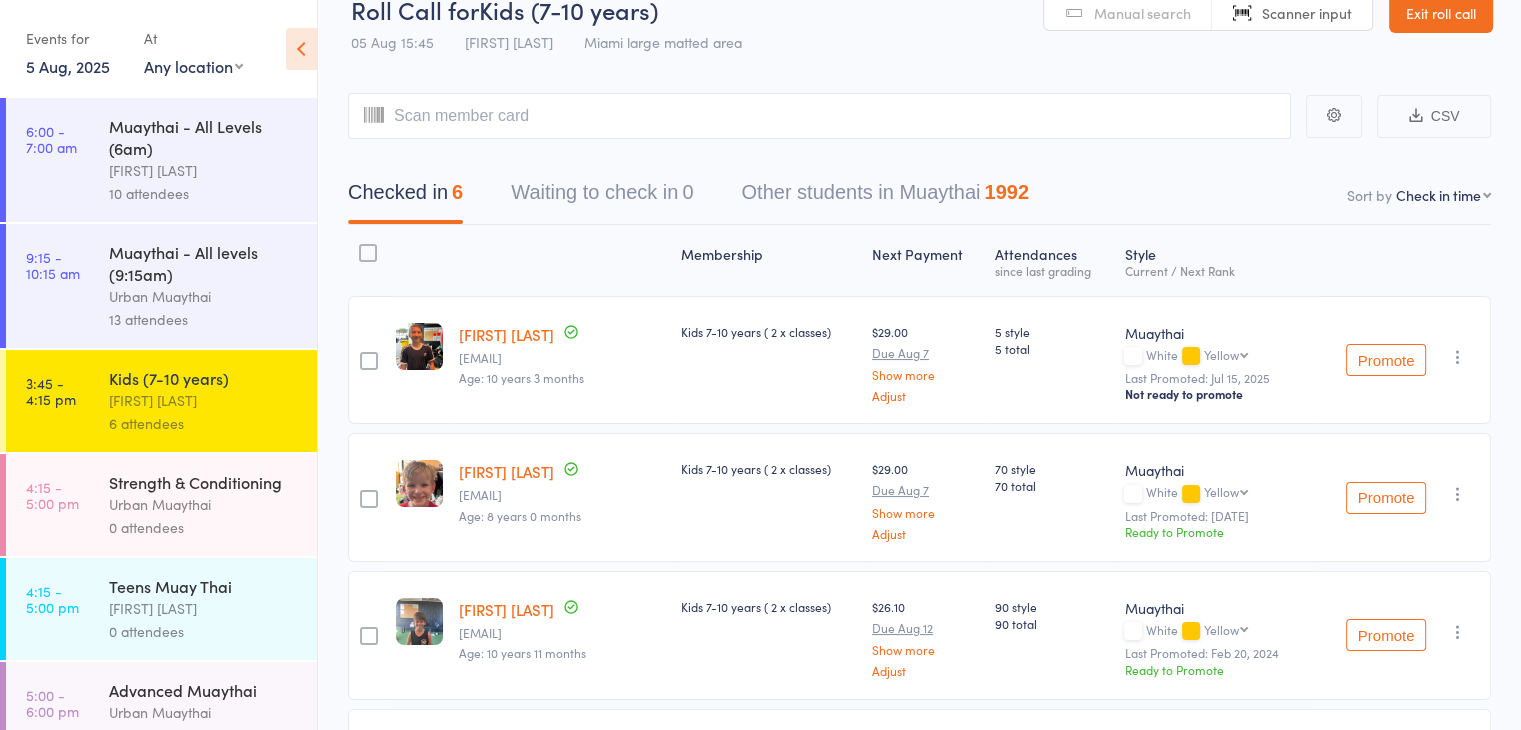 scroll, scrollTop: 56, scrollLeft: 0, axis: vertical 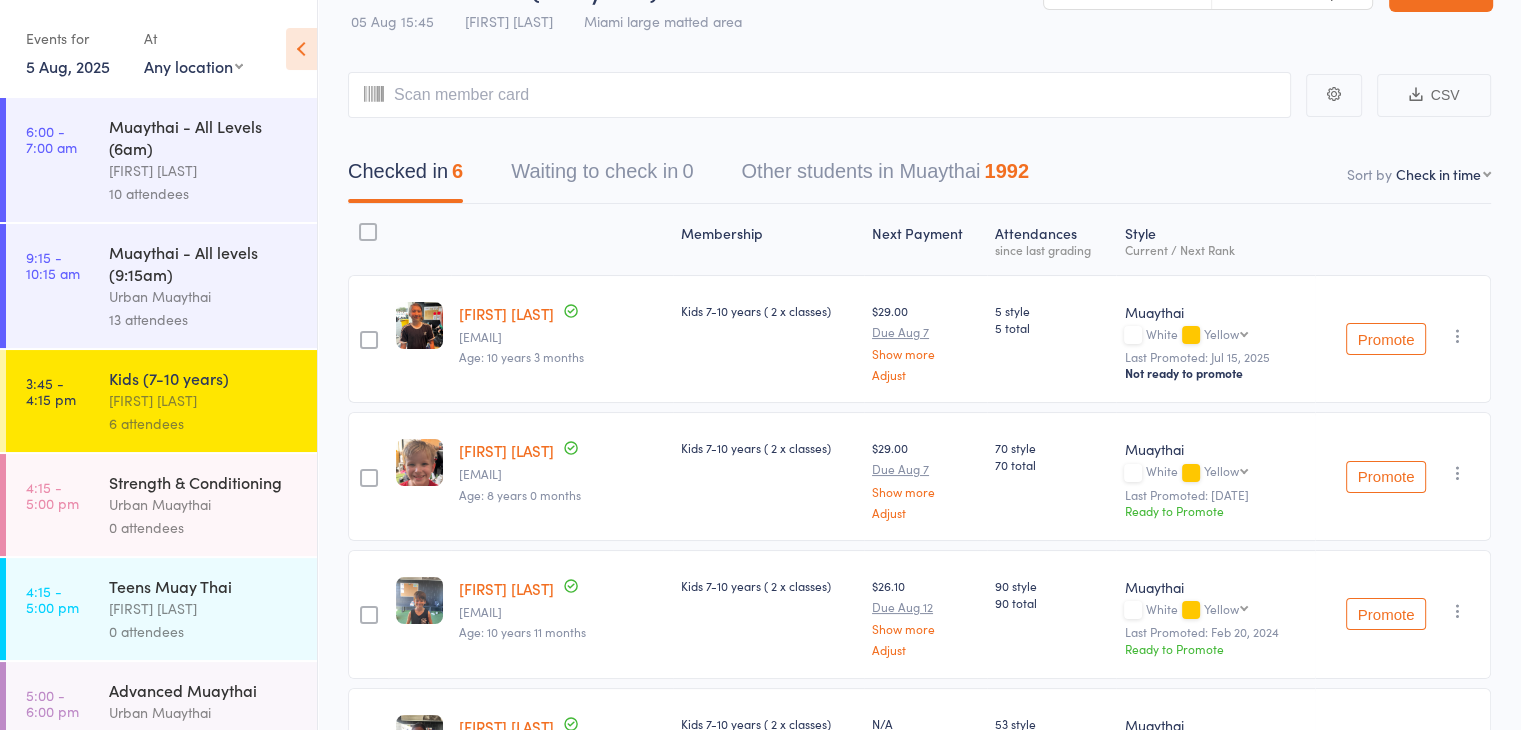 click on "Checked in  6 Waiting to check in  0 Other students in [ACTIVITY]  1992" at bounding box center (919, 161) 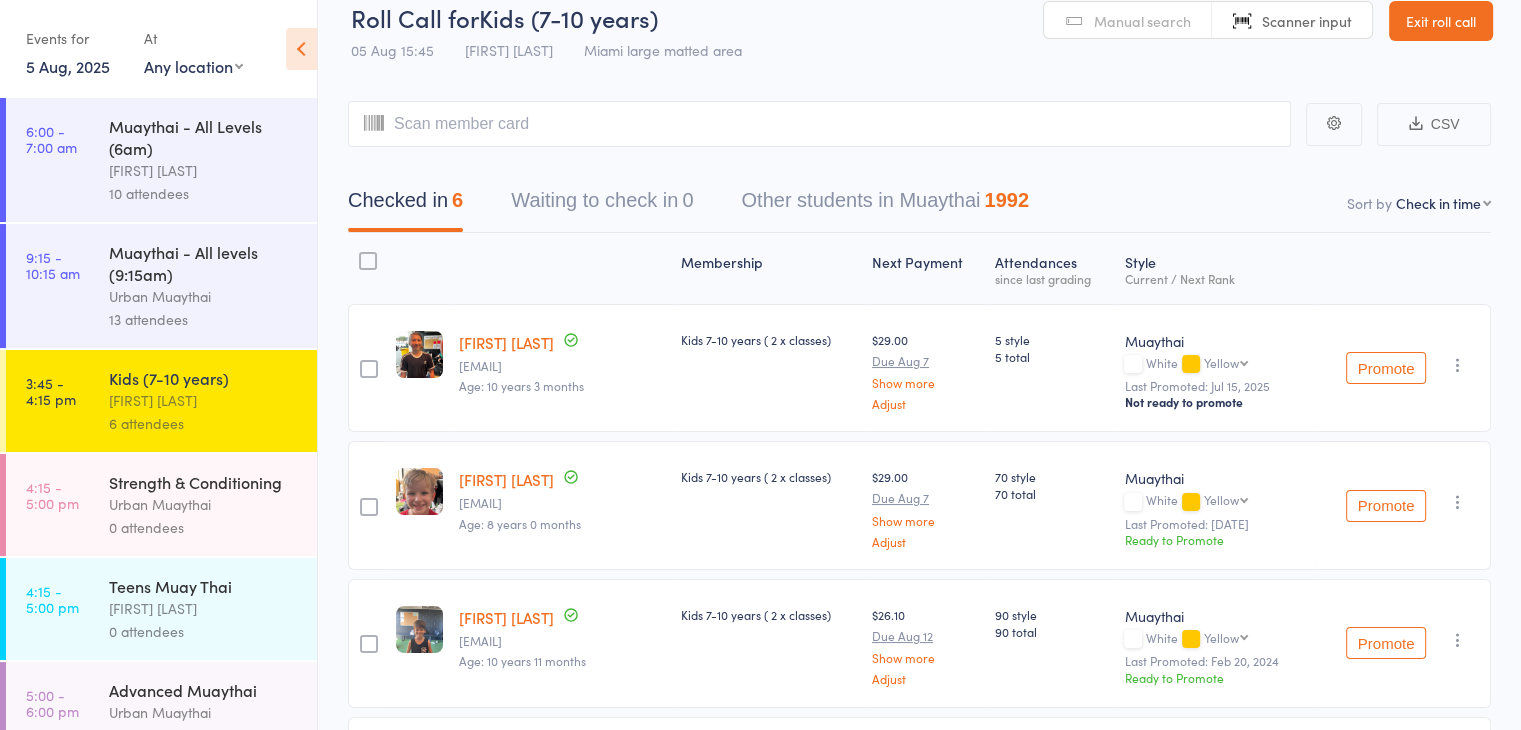 scroll, scrollTop: 0, scrollLeft: 0, axis: both 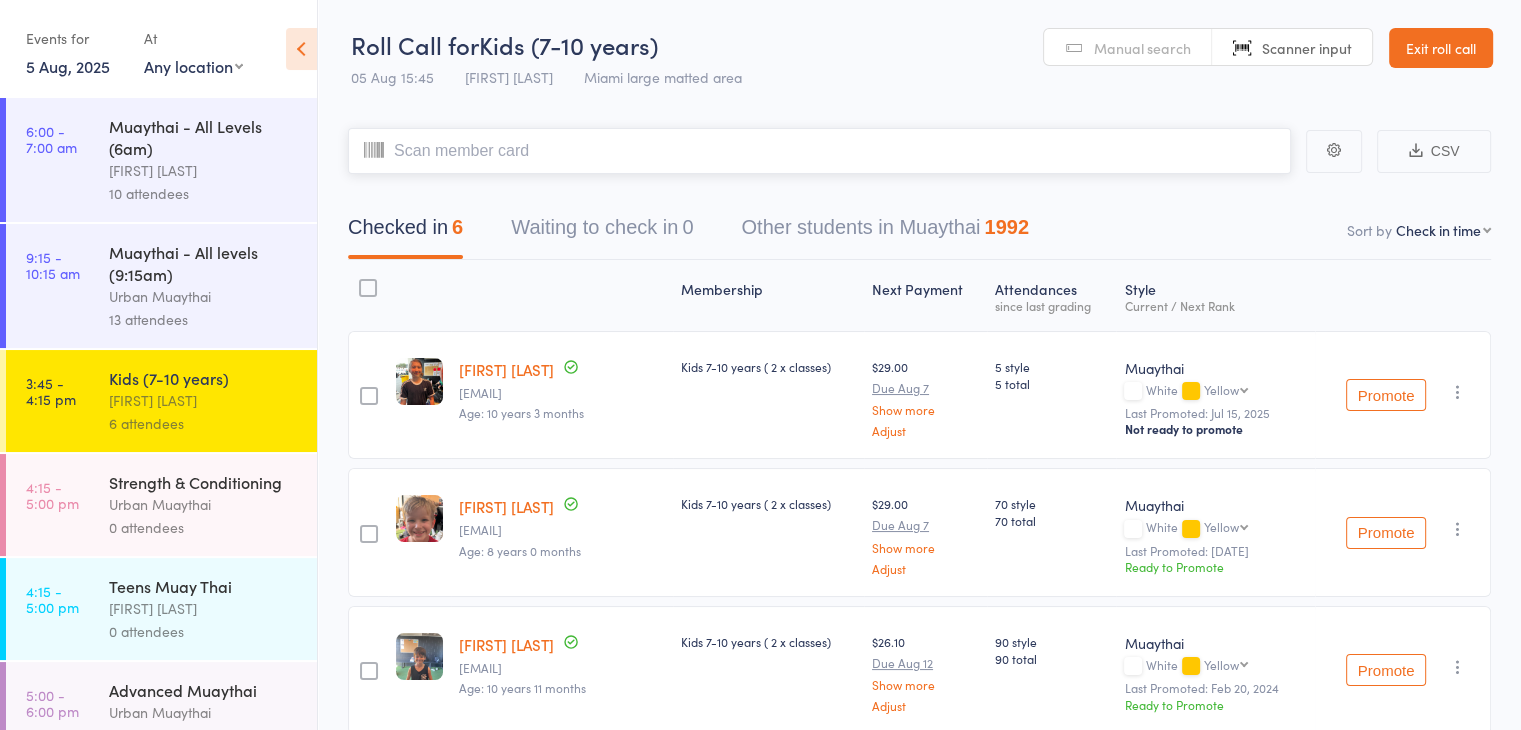 click at bounding box center [819, 151] 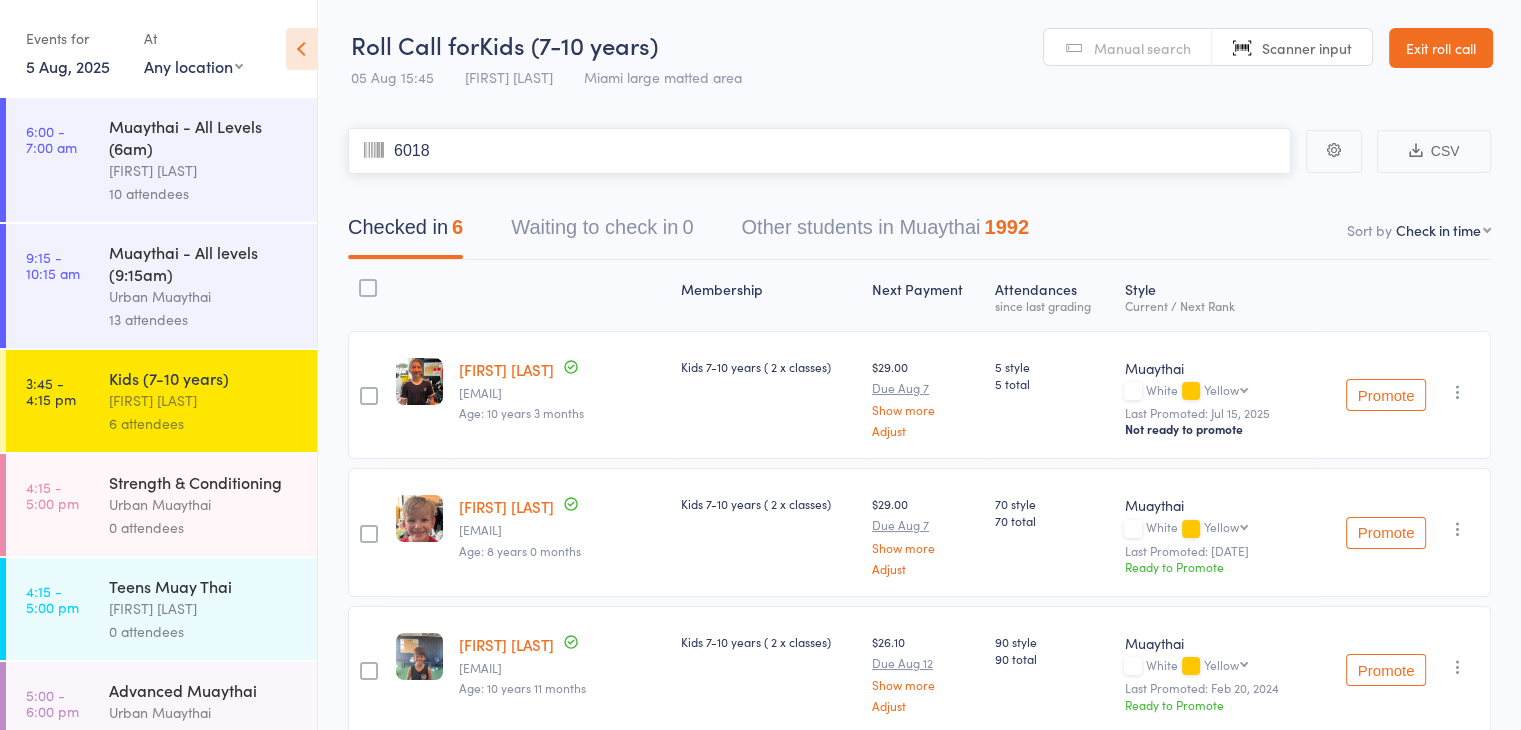 type on "6018" 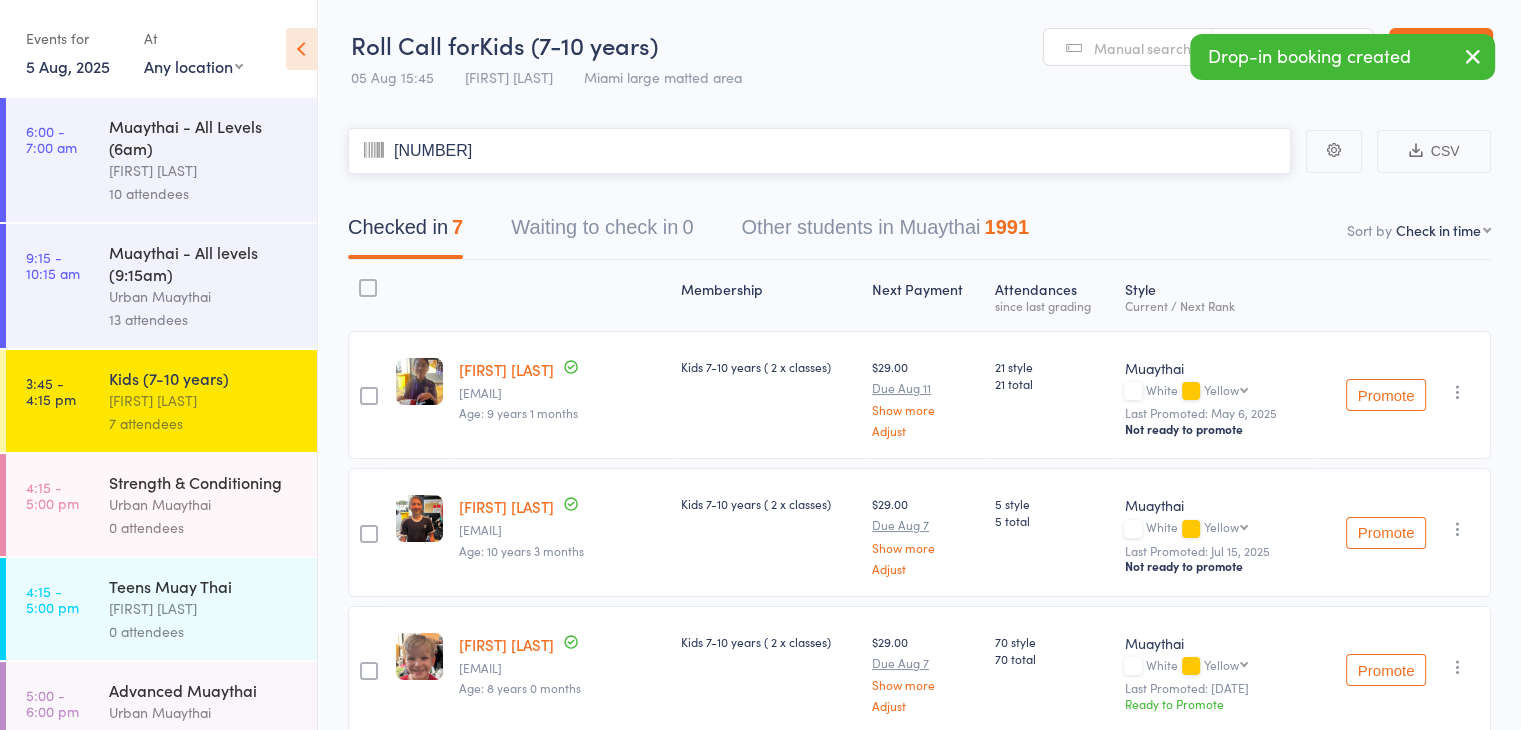type on "[NUMBER]" 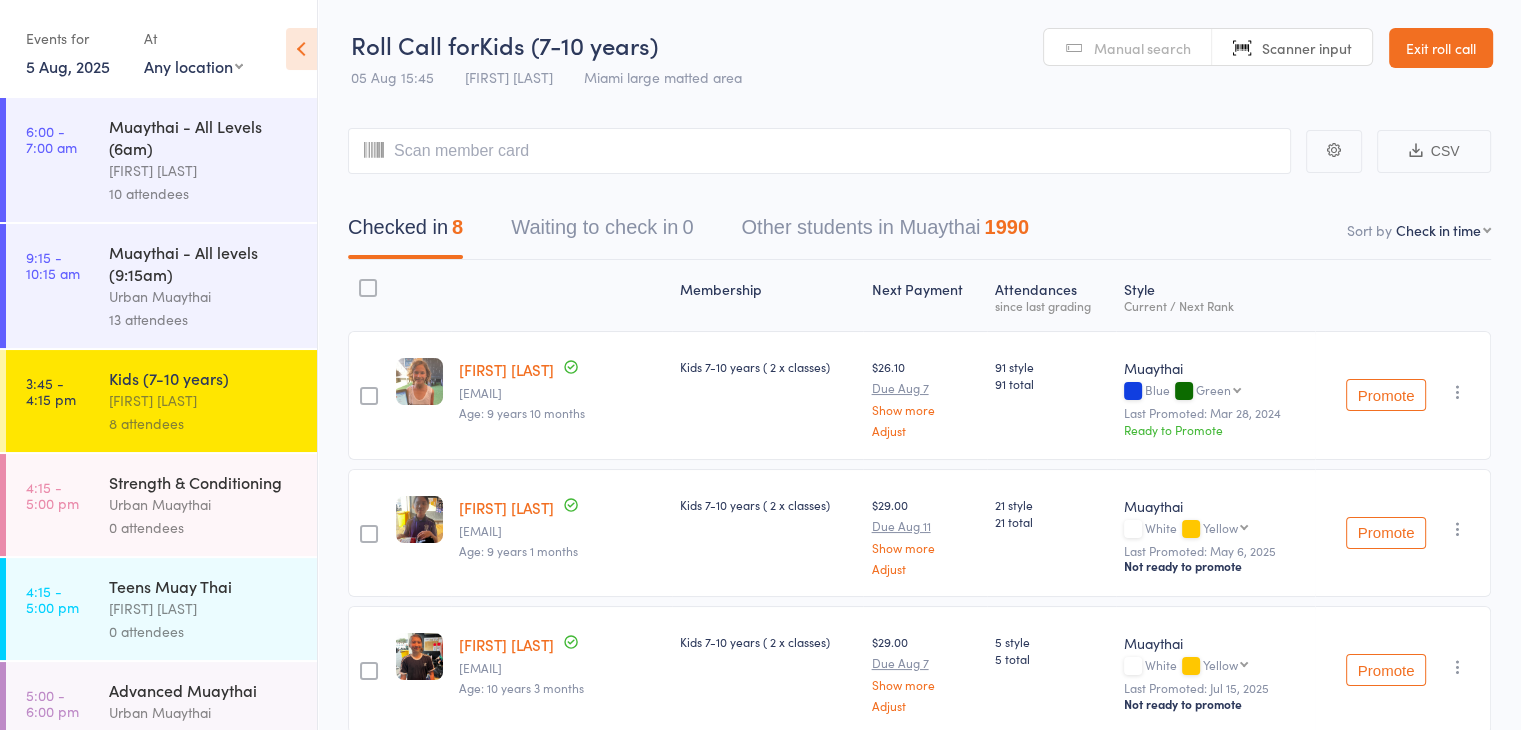 click on "Manual search" at bounding box center [1142, 48] 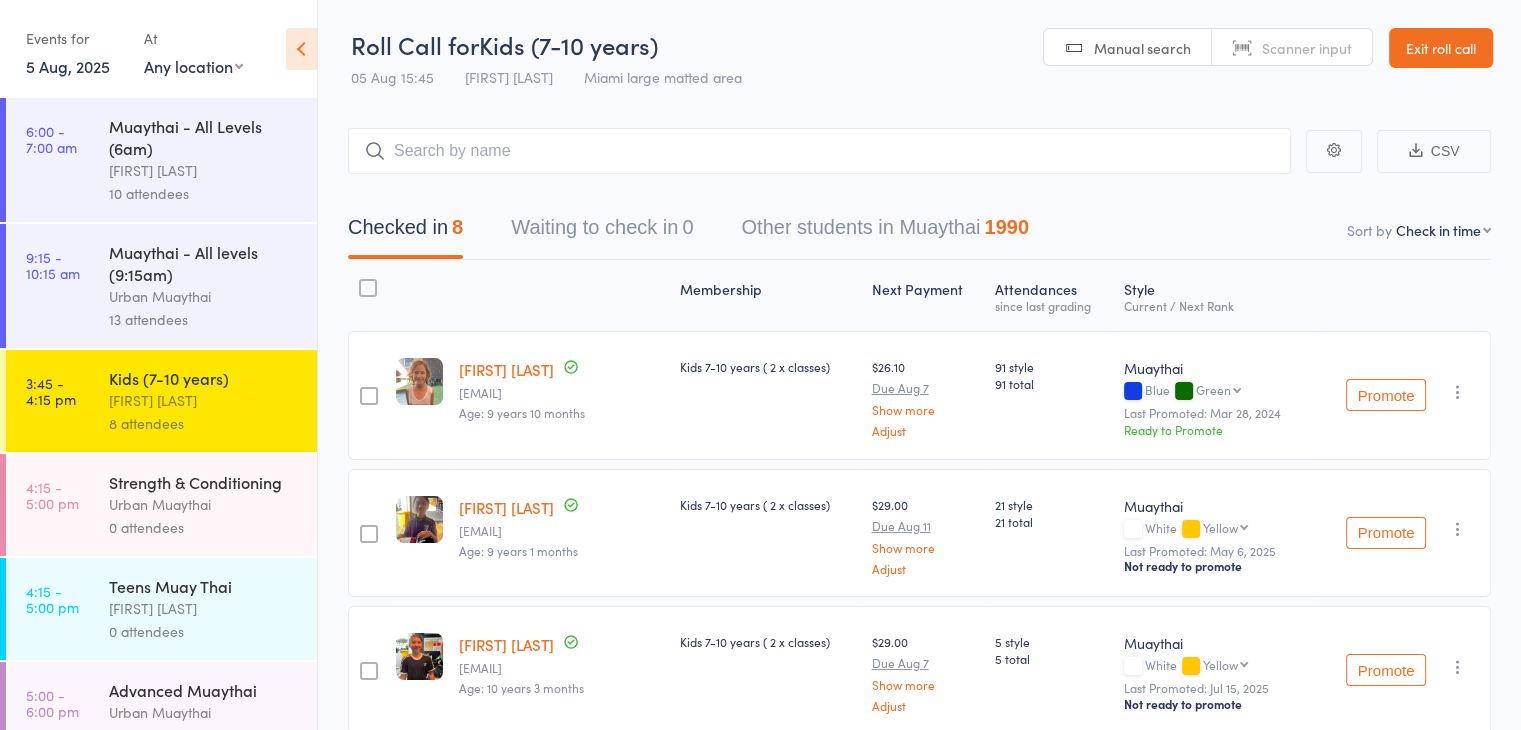click on "Scanner input" at bounding box center [1307, 48] 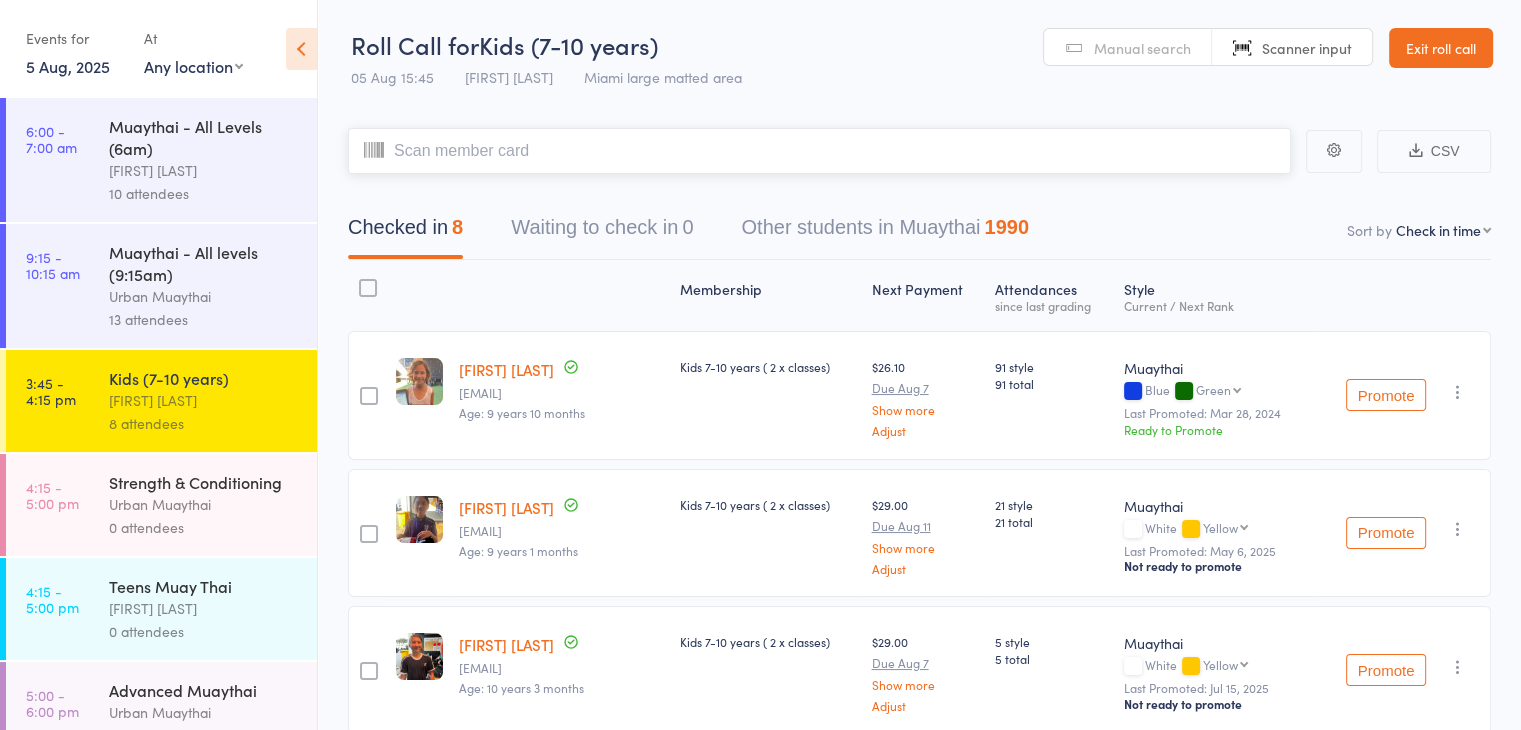 click at bounding box center (819, 151) 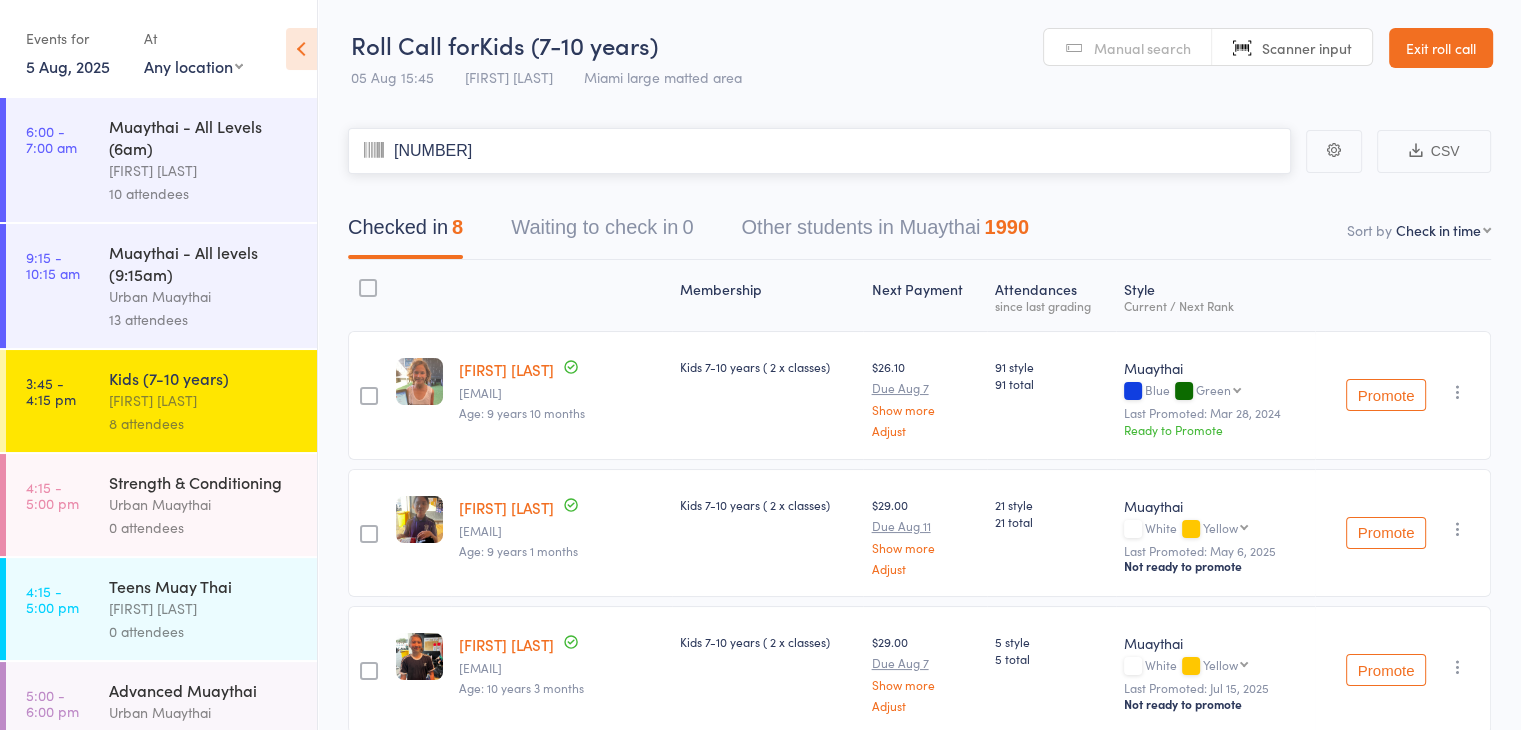 type on "[NUMBER]" 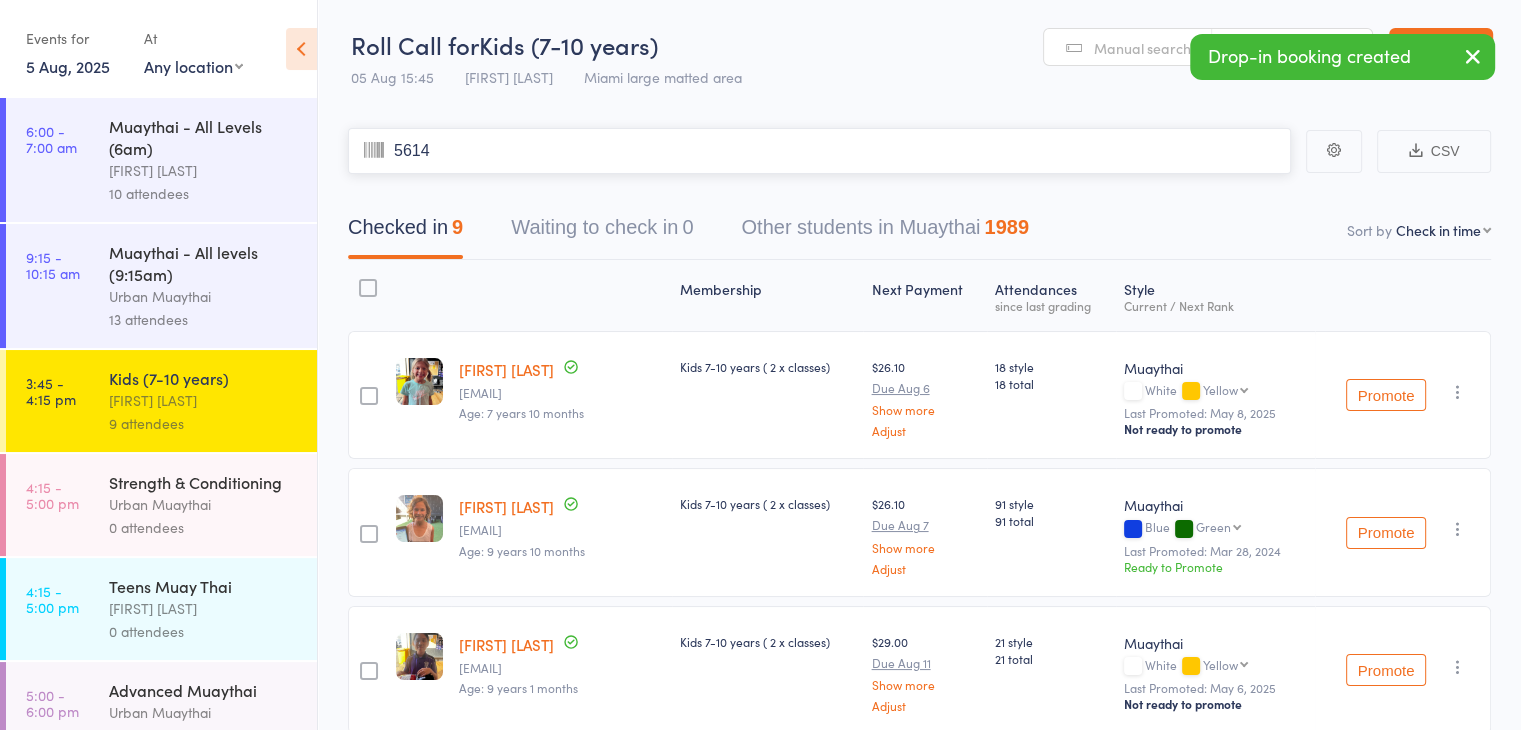 type on "5614" 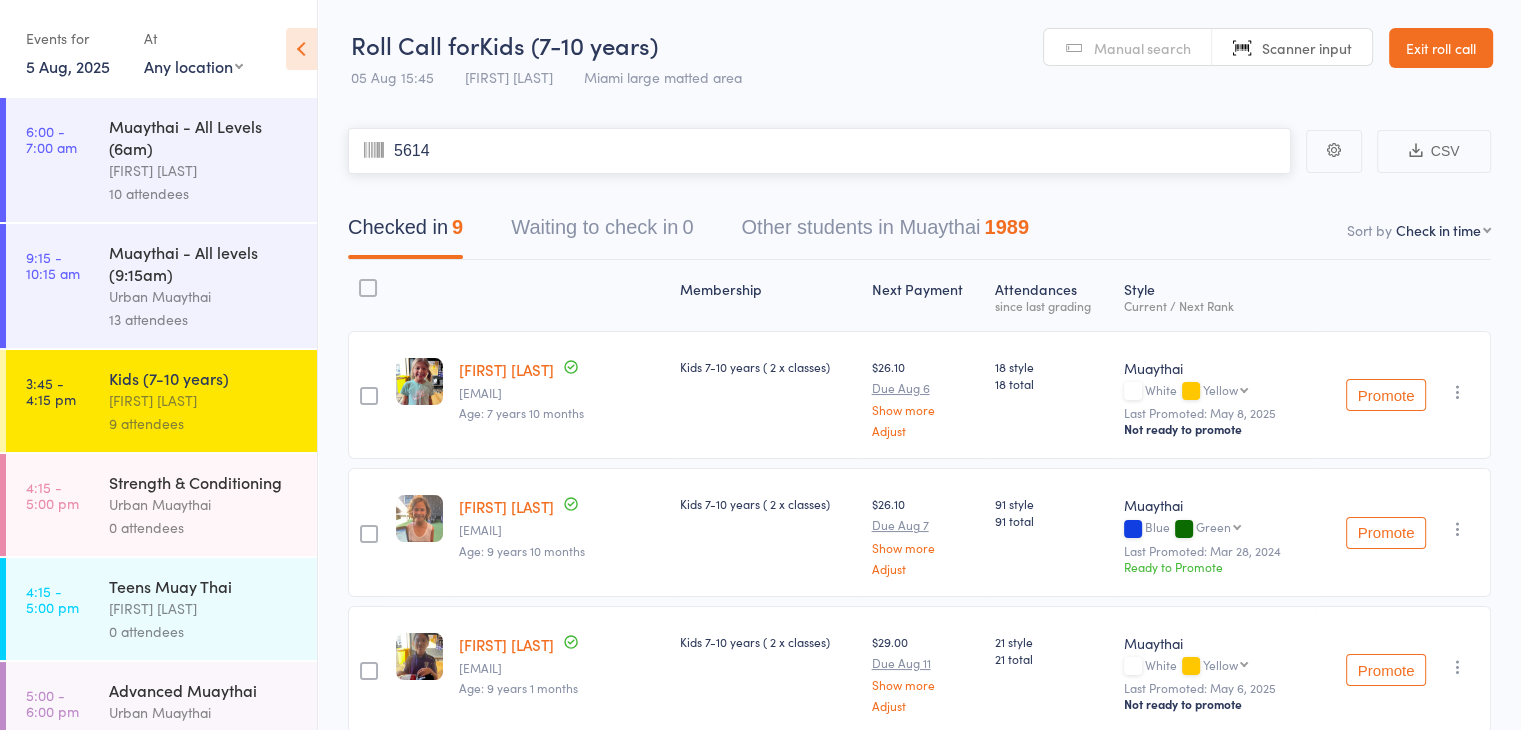 type 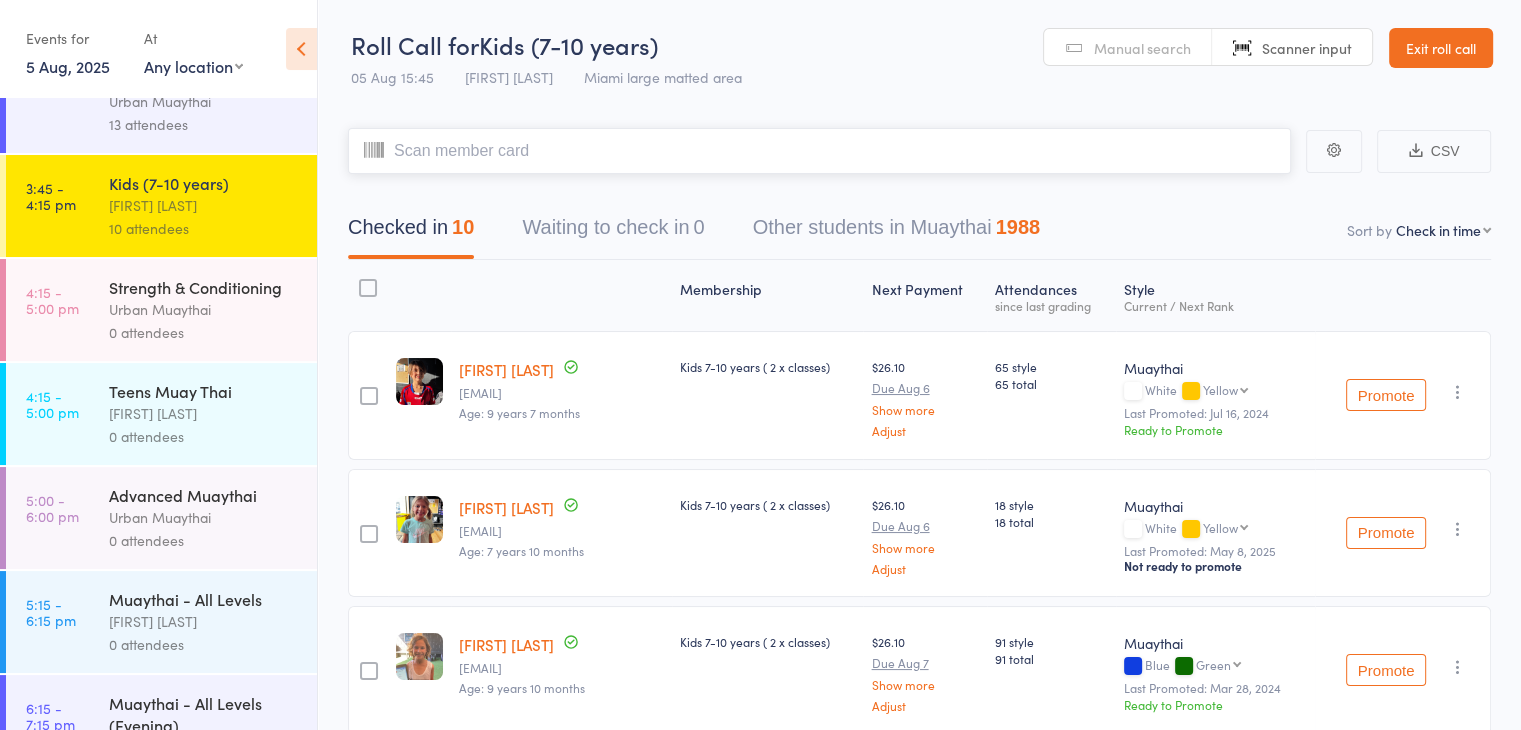 scroll, scrollTop: 202, scrollLeft: 0, axis: vertical 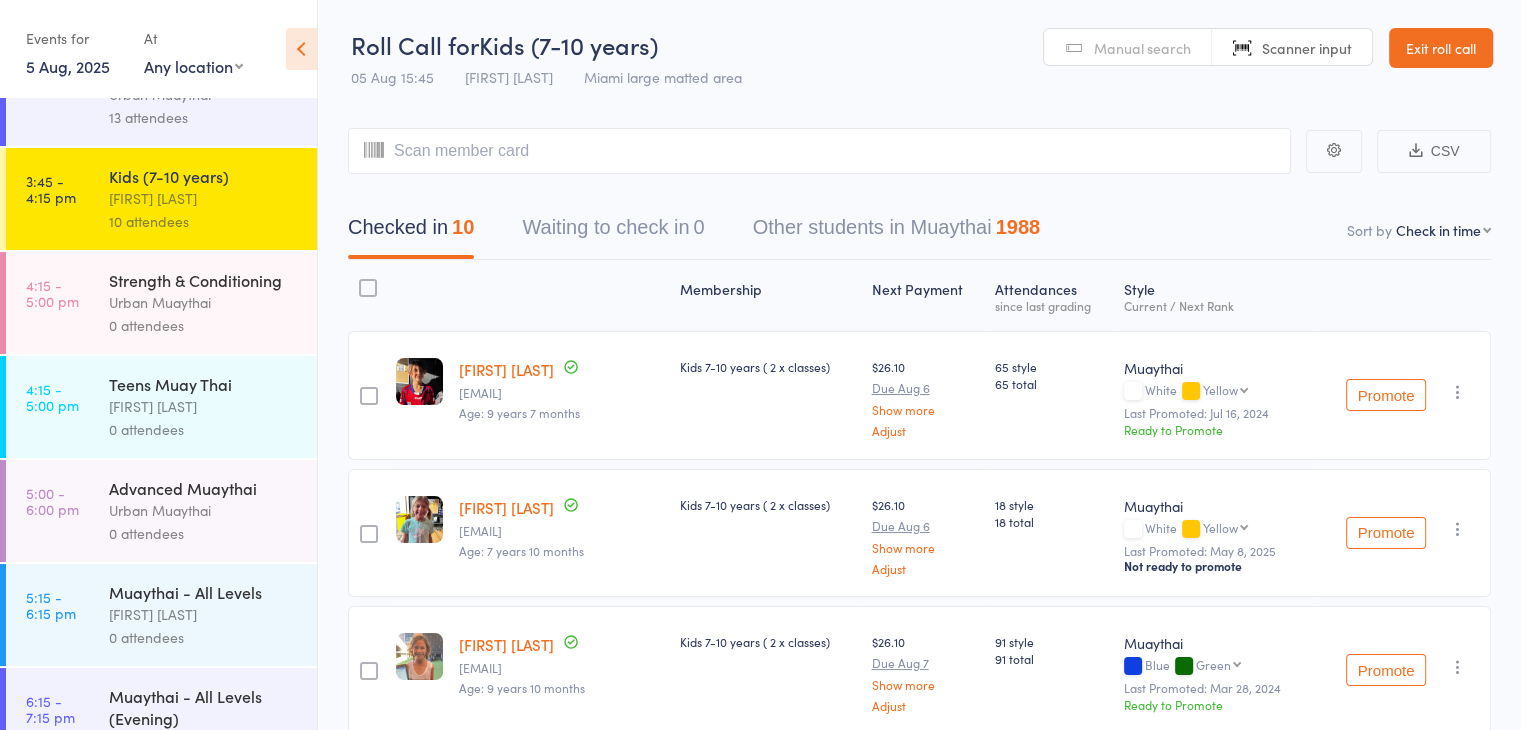 click on "0 attendees" at bounding box center (204, 533) 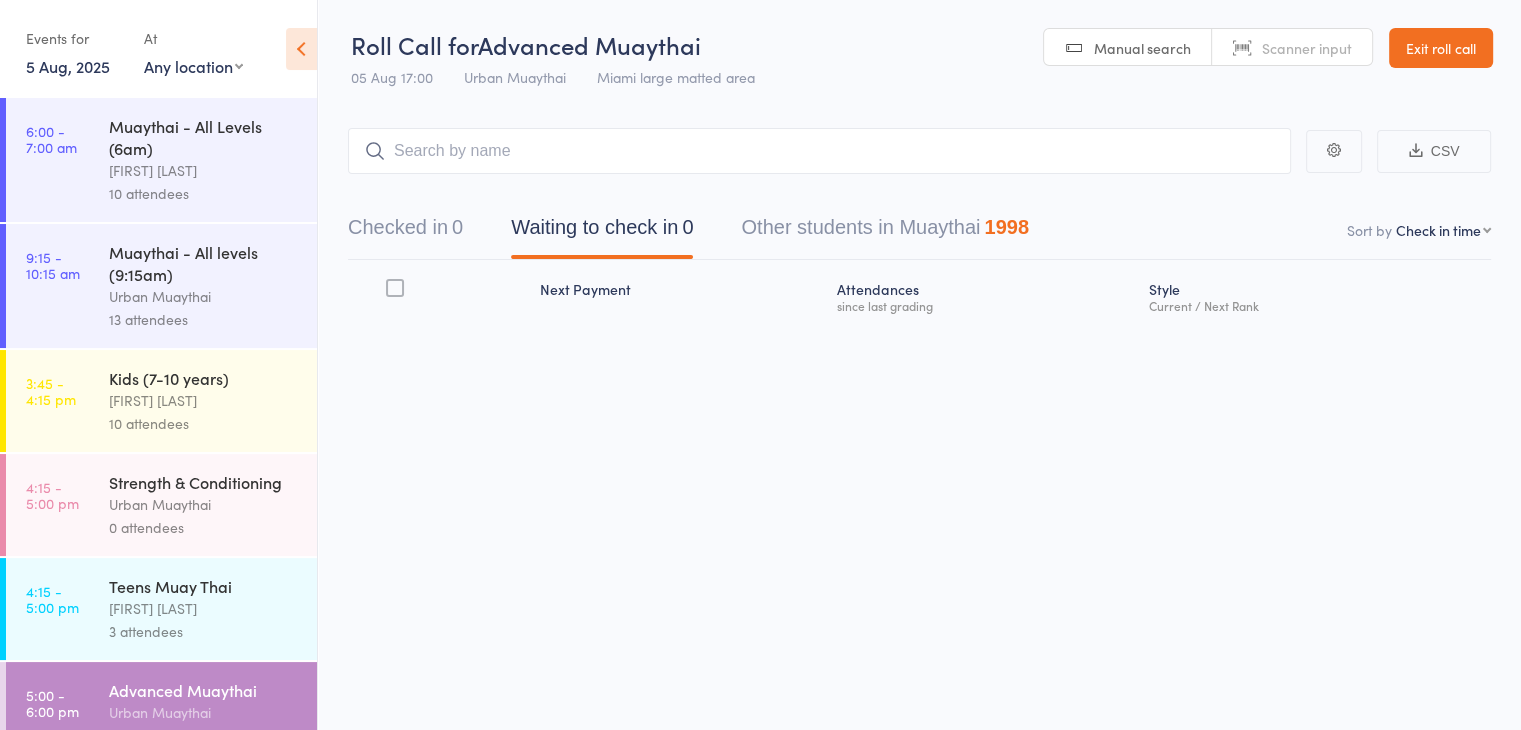 click on "Scanner input" at bounding box center (1307, 48) 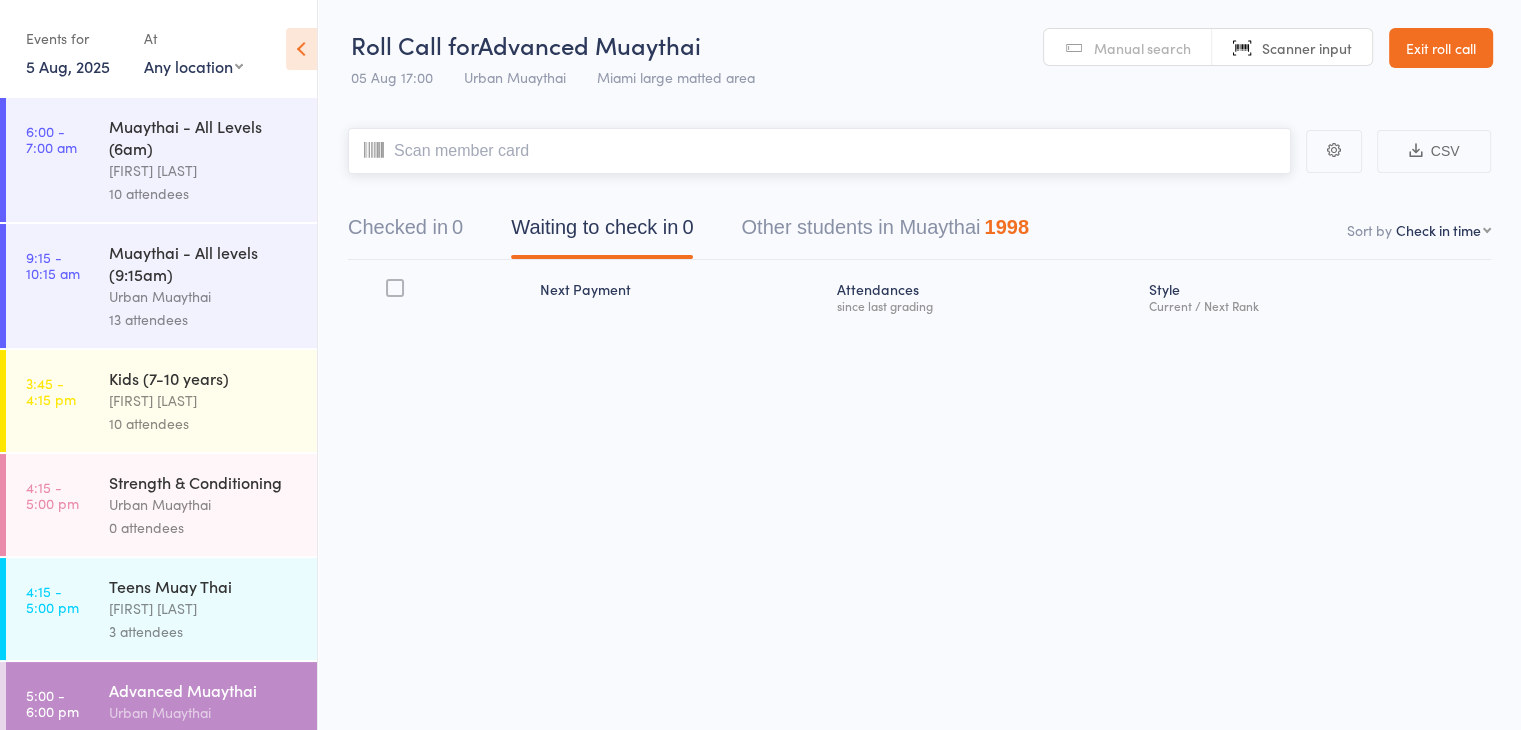 click at bounding box center [819, 151] 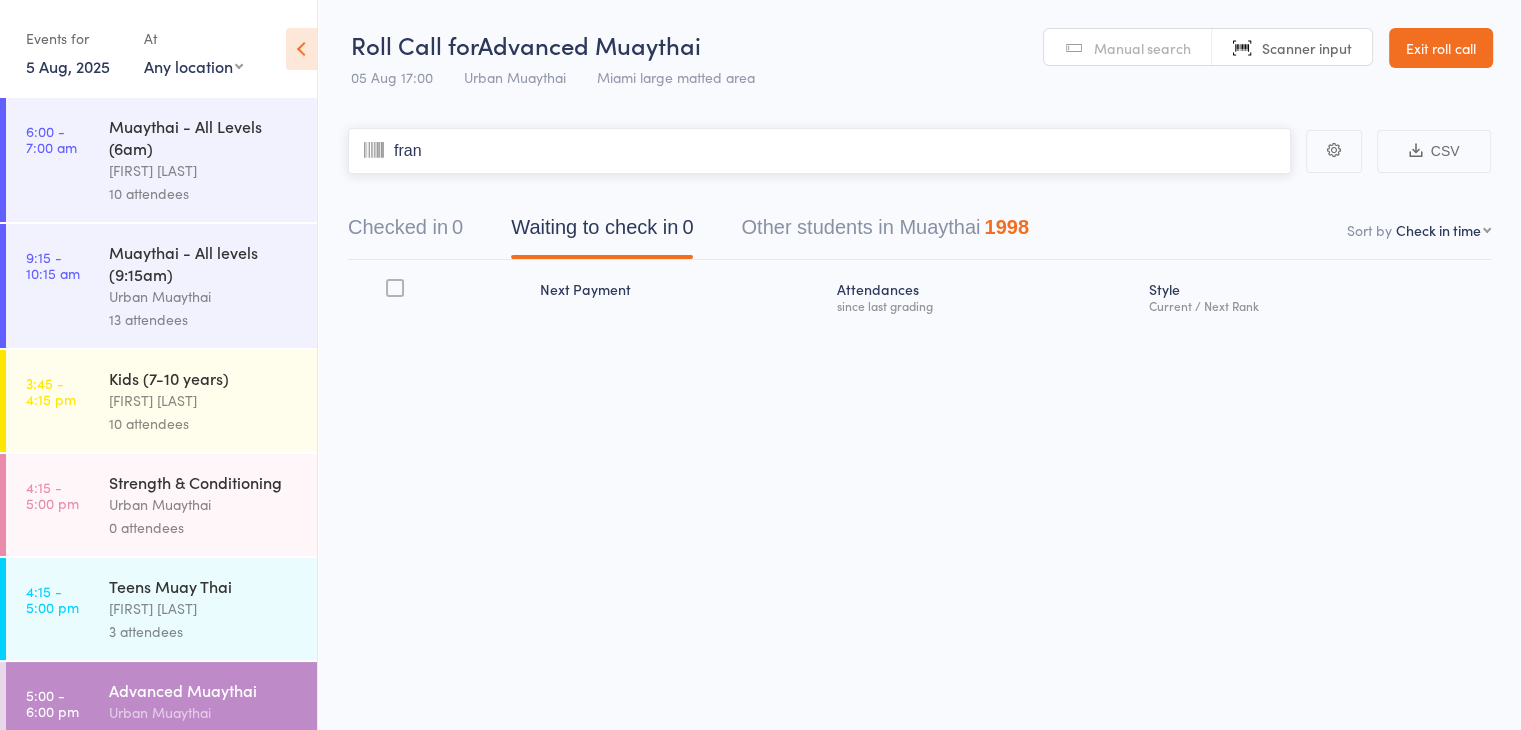 type on "franc" 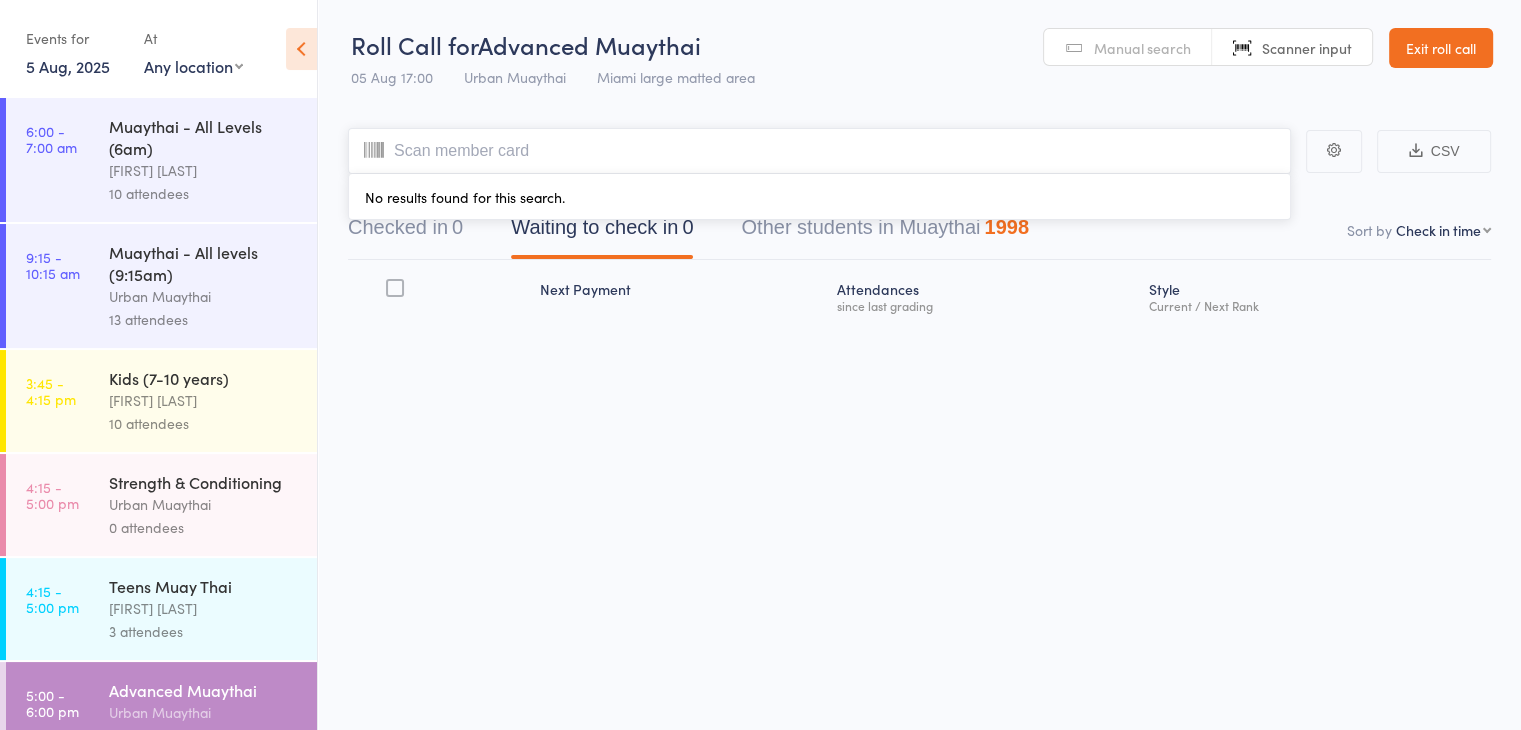 type on "i" 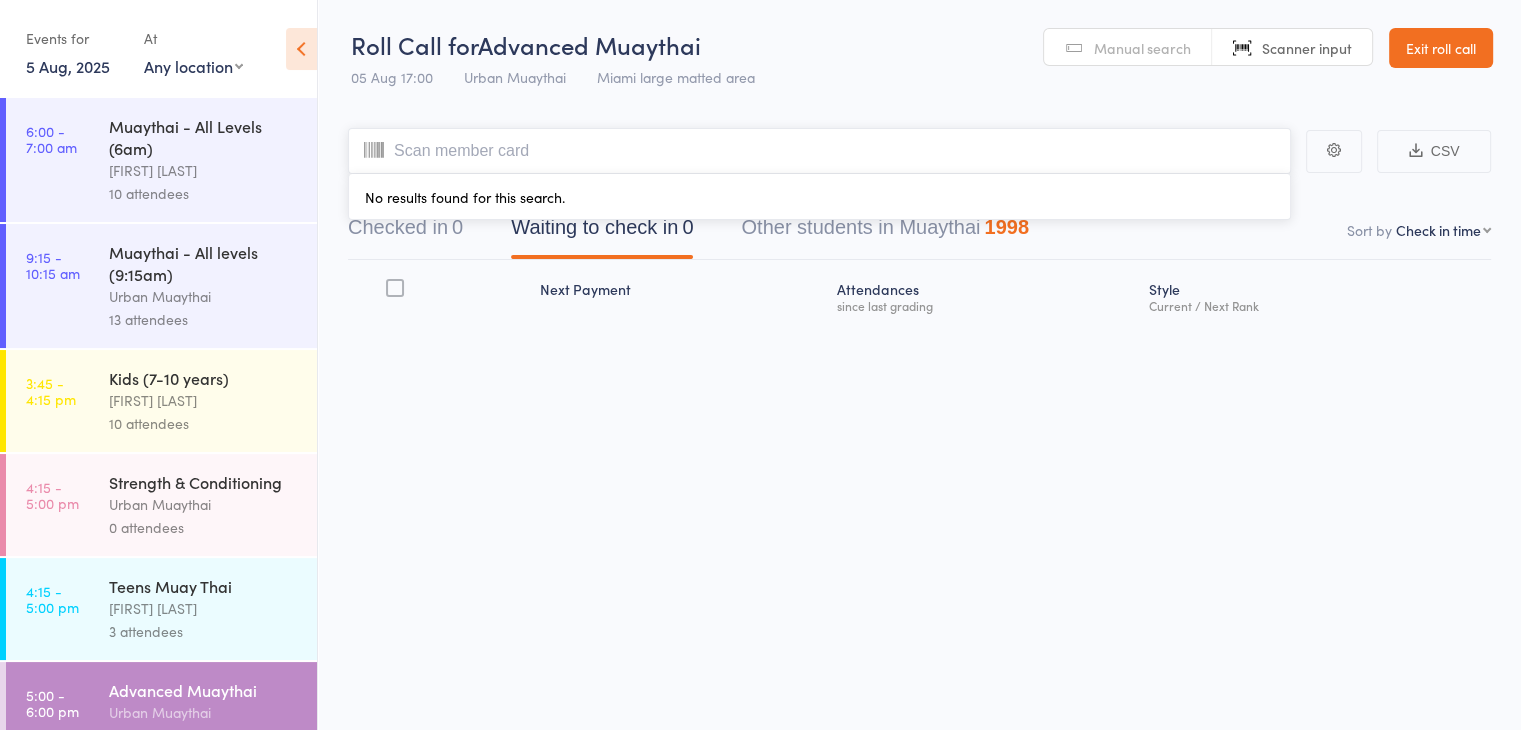 type on "s" 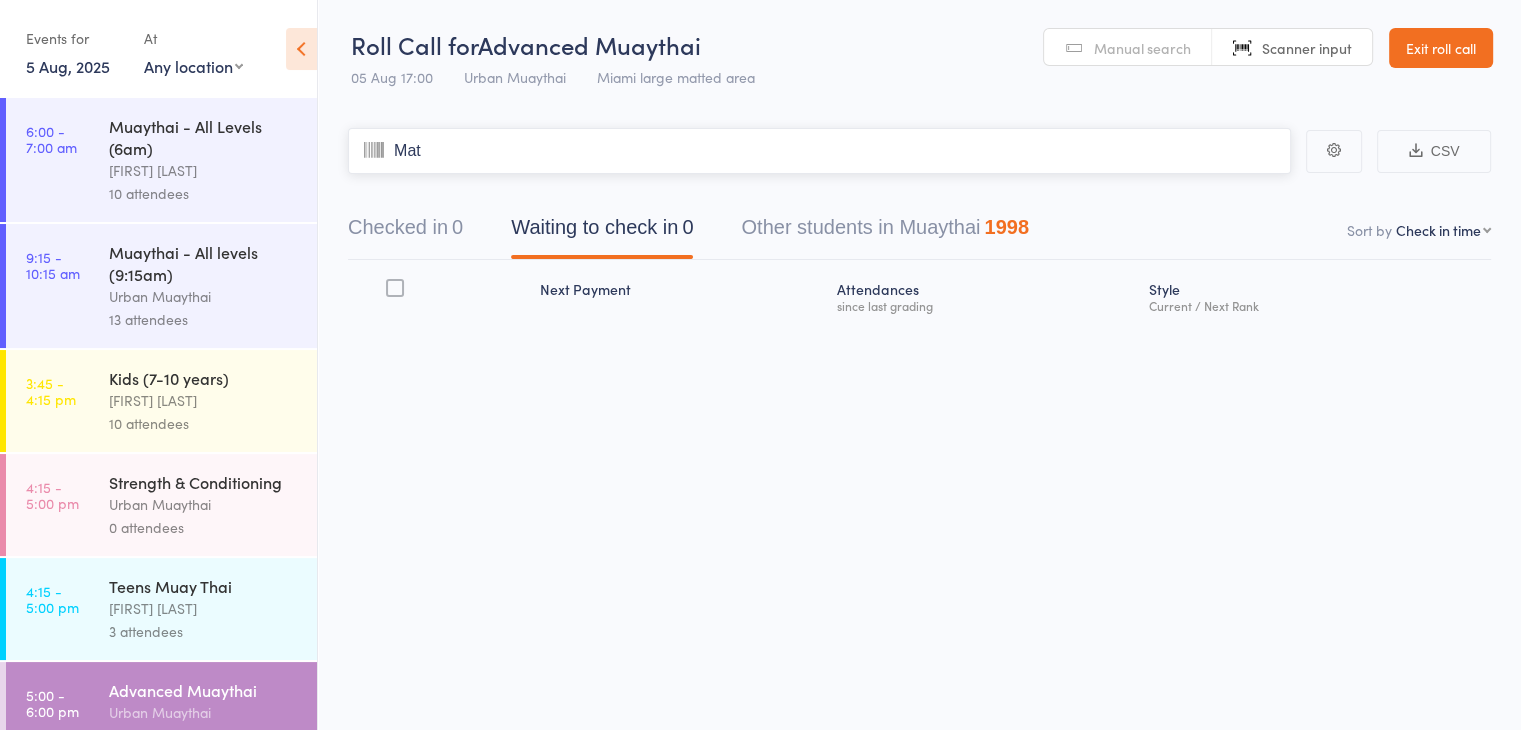 type on "Matt" 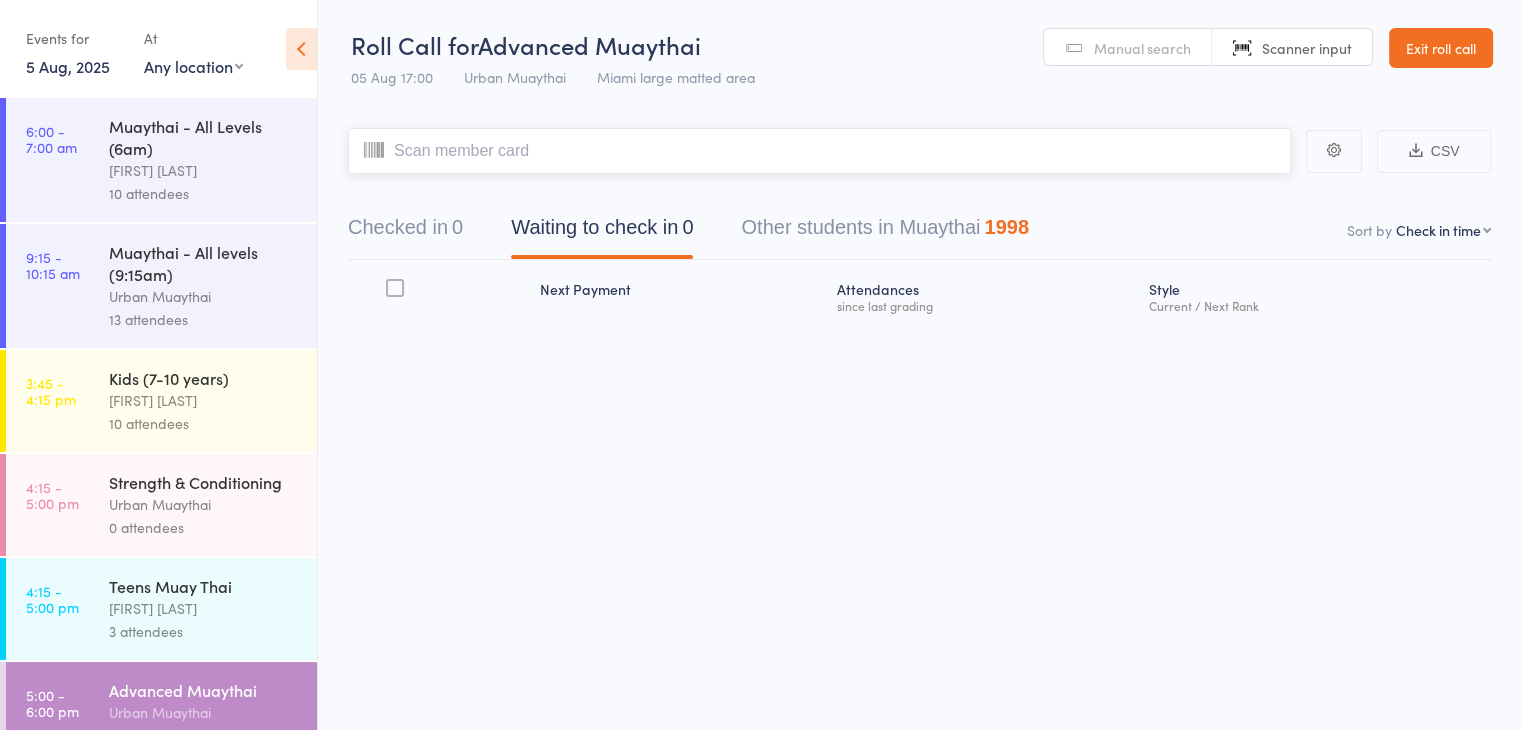 type on "s" 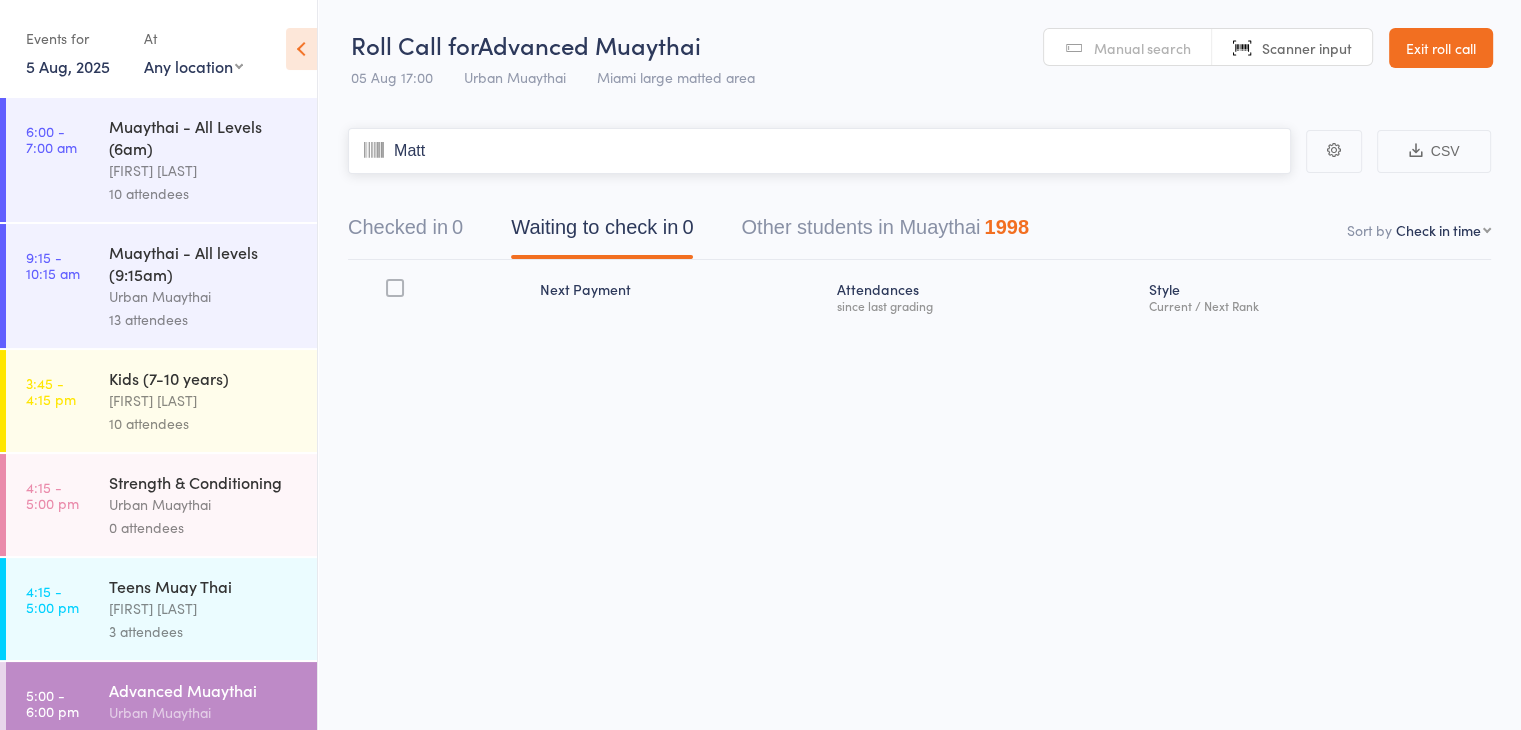 type on "[NAME]" 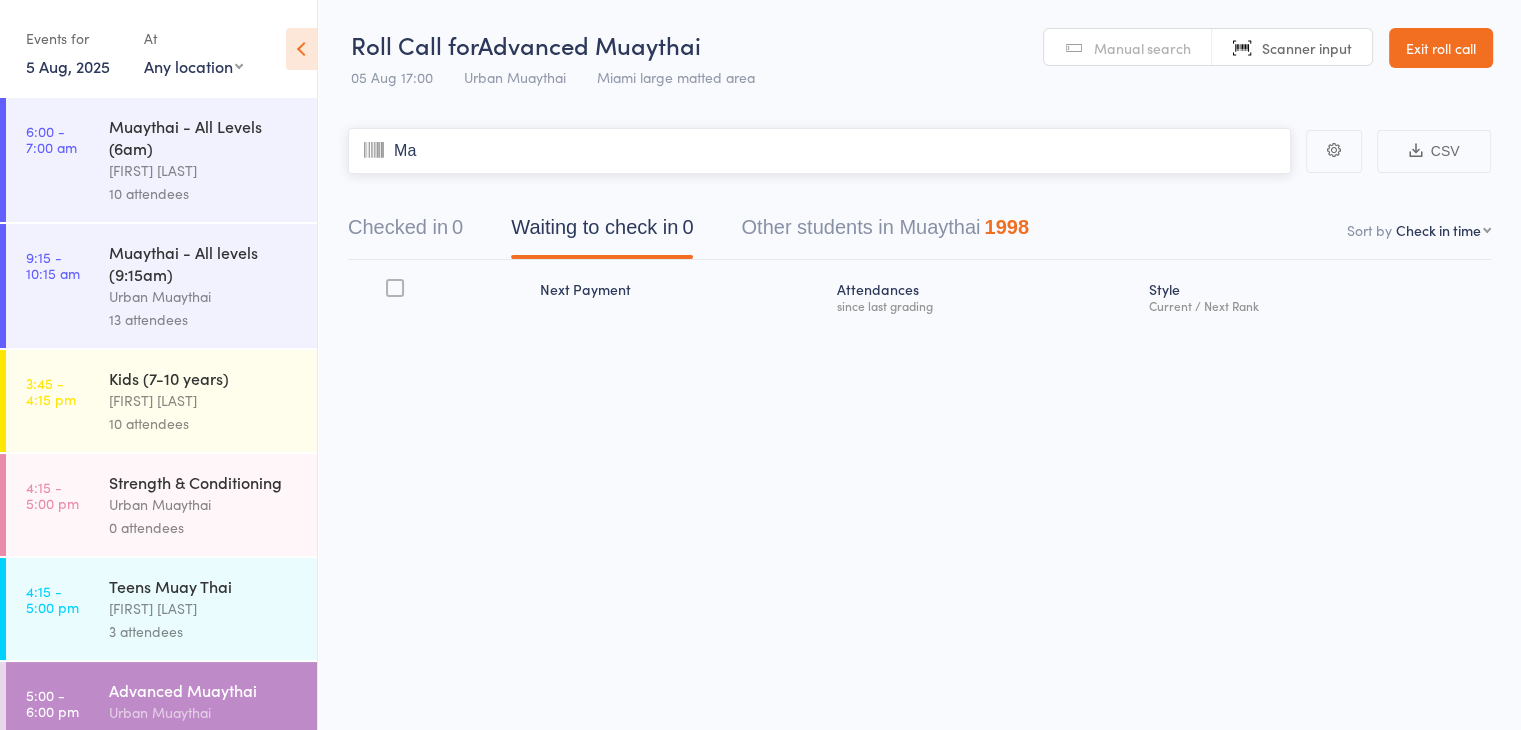 type on "Mat" 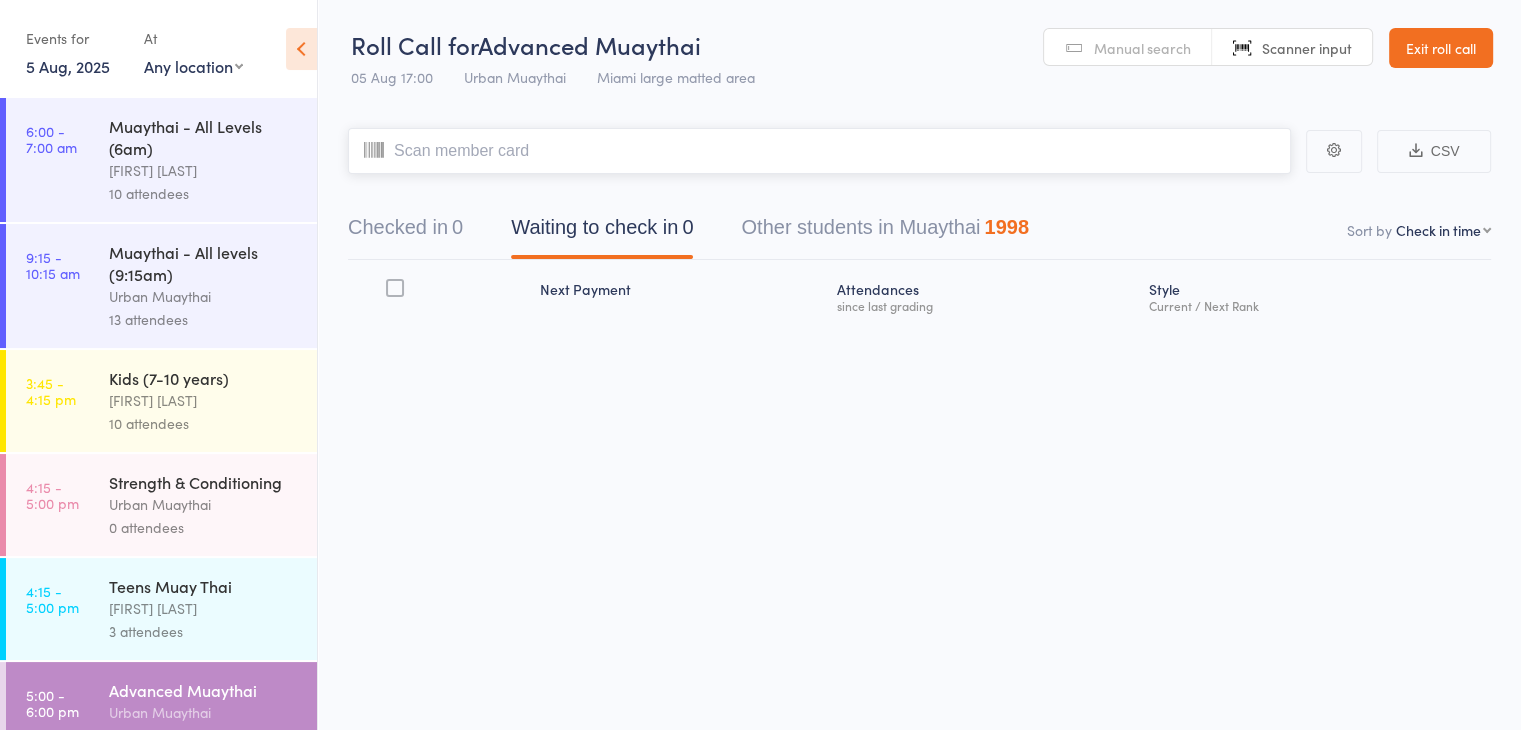 type on "s" 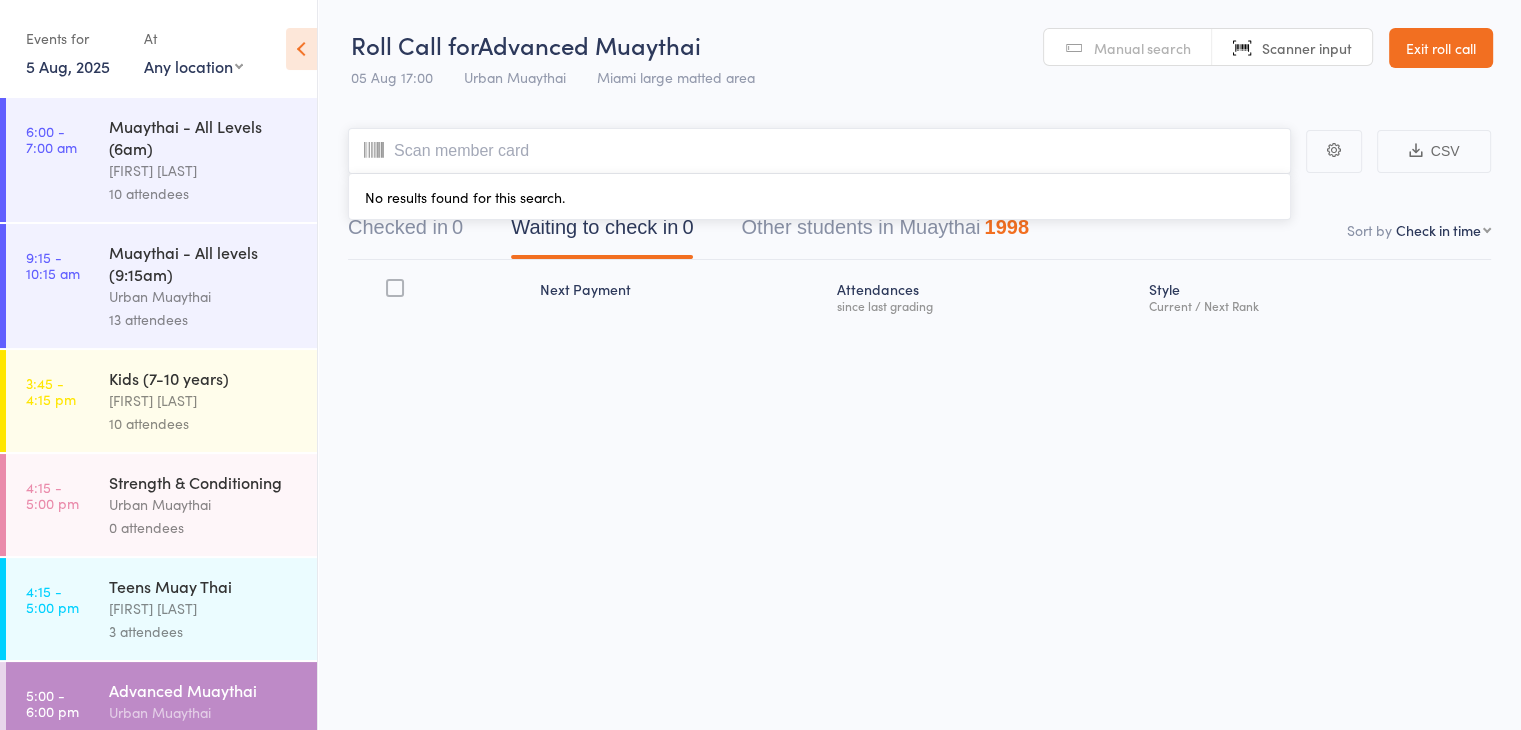 type on "D" 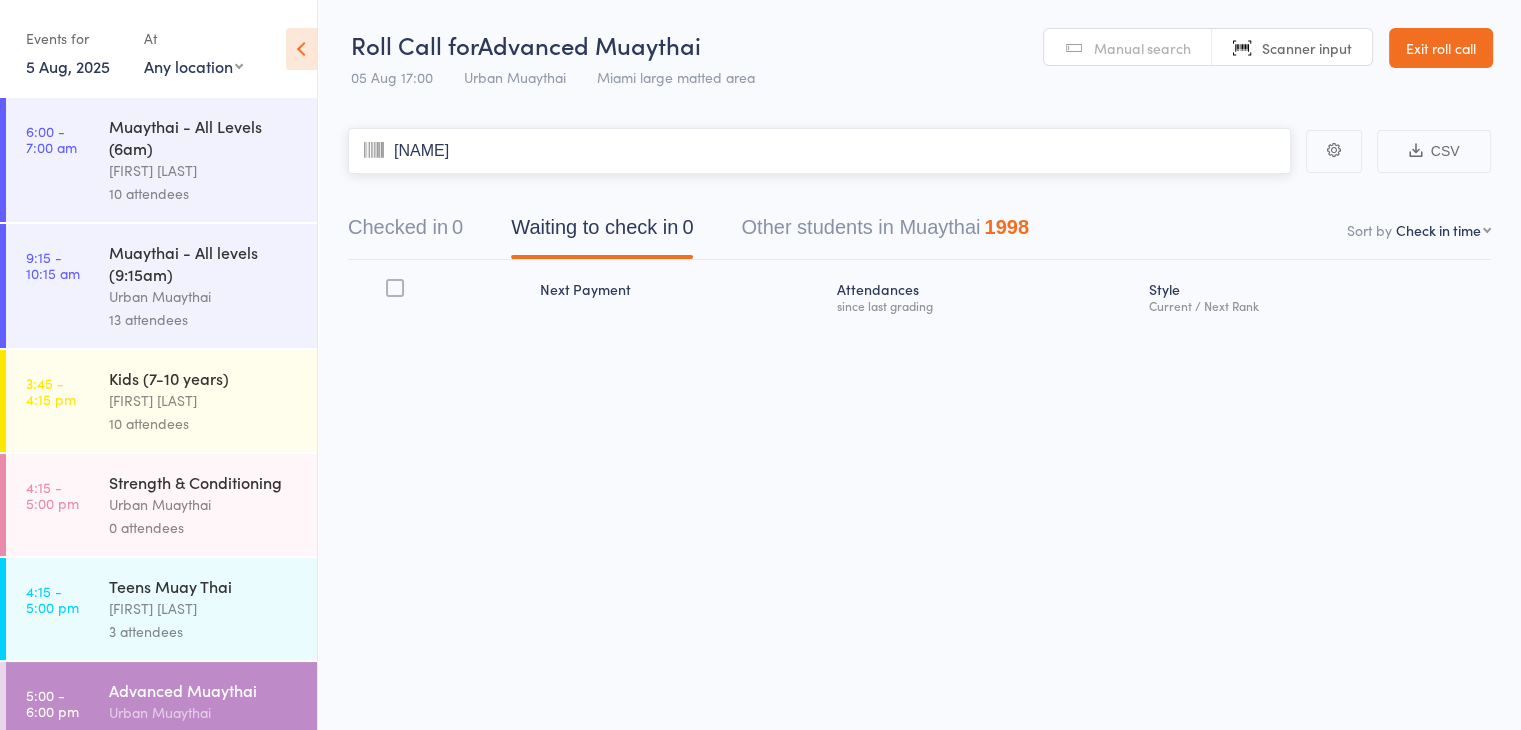 type on "[NAME]" 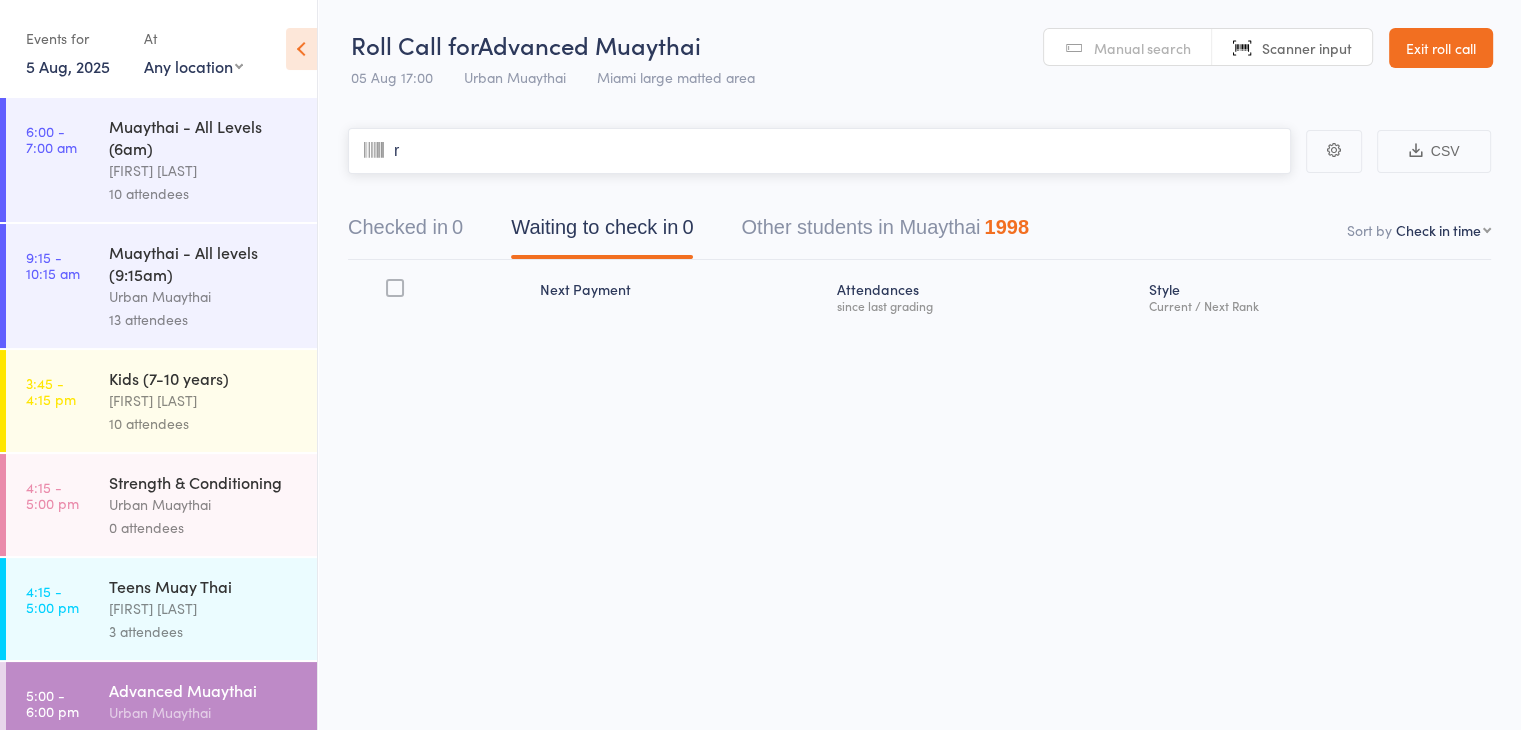 type on "ry" 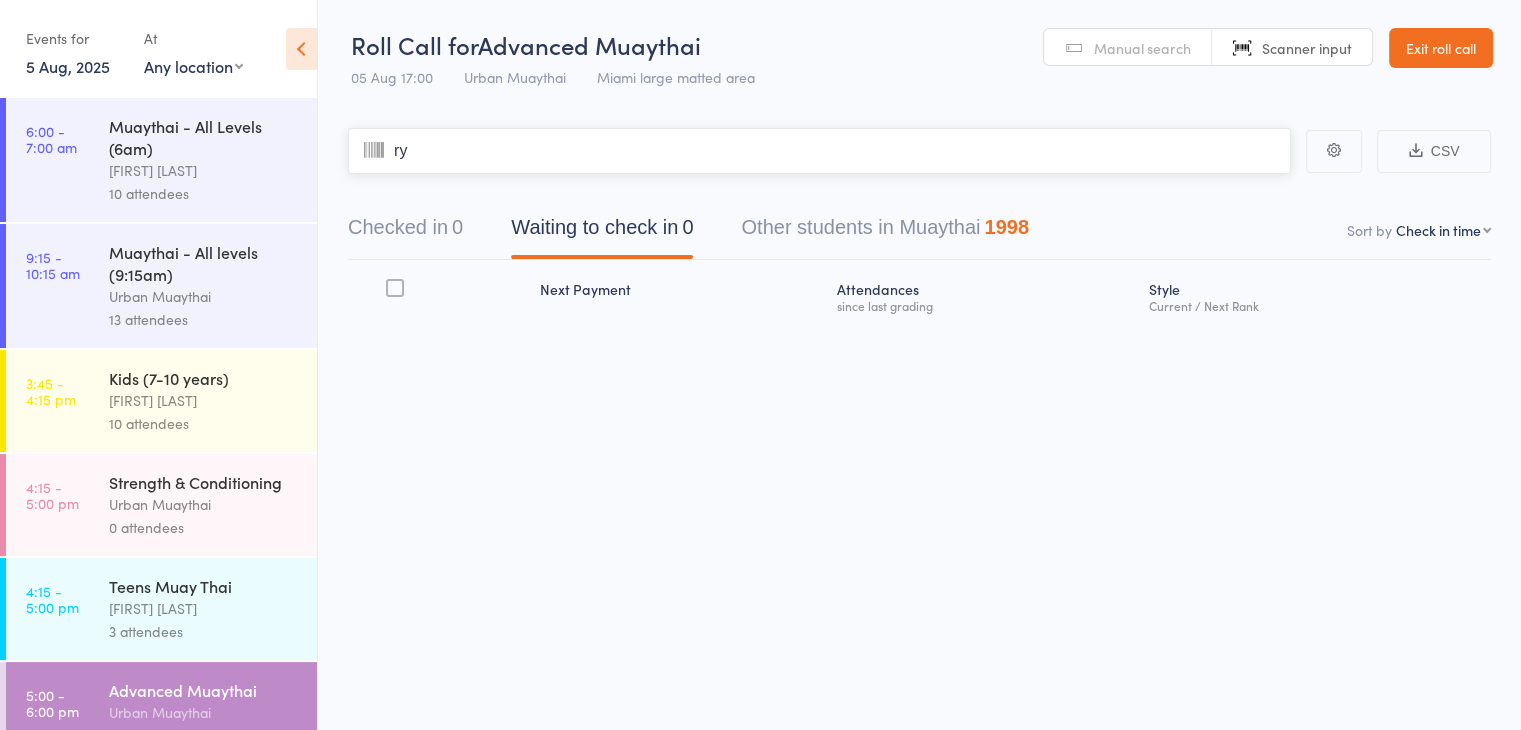 type 